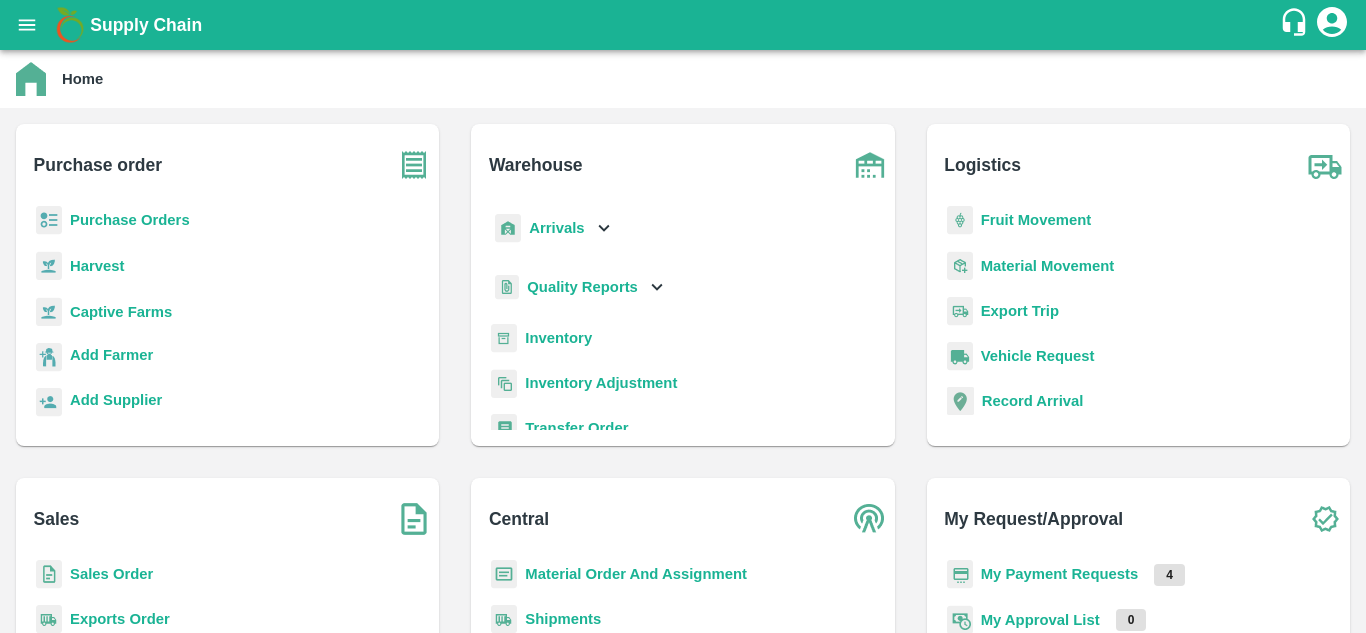 scroll, scrollTop: 0, scrollLeft: 0, axis: both 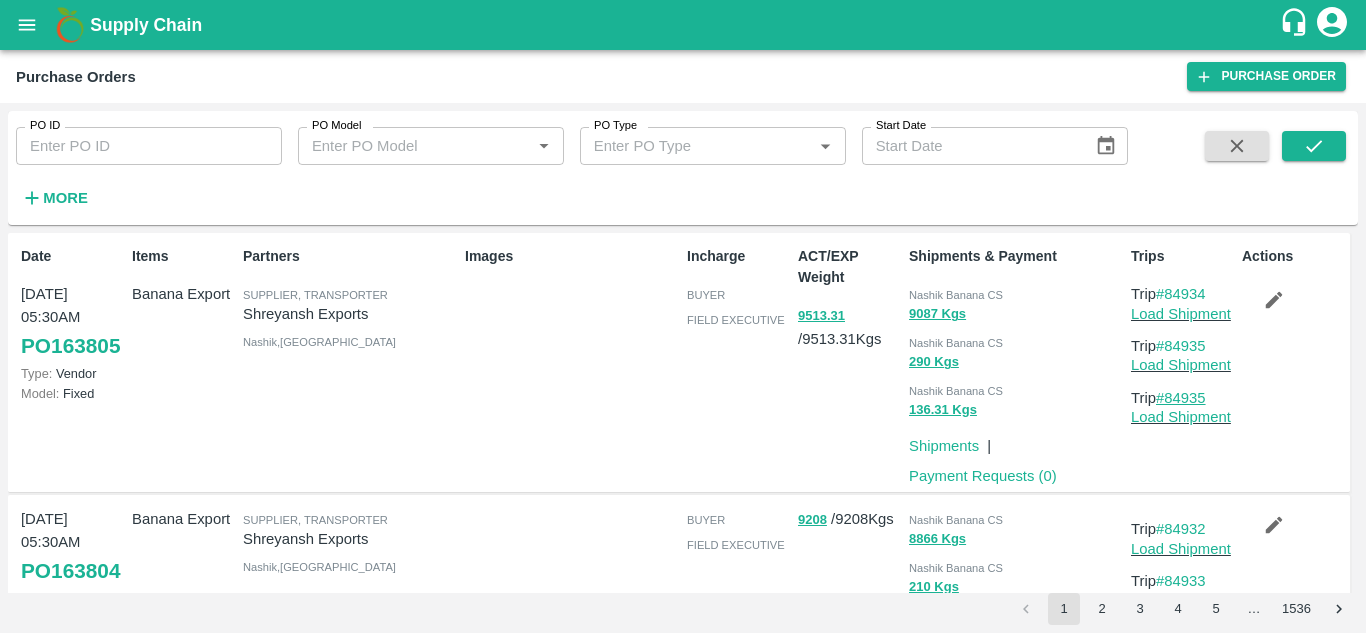 click on "#84935" at bounding box center [1181, 398] 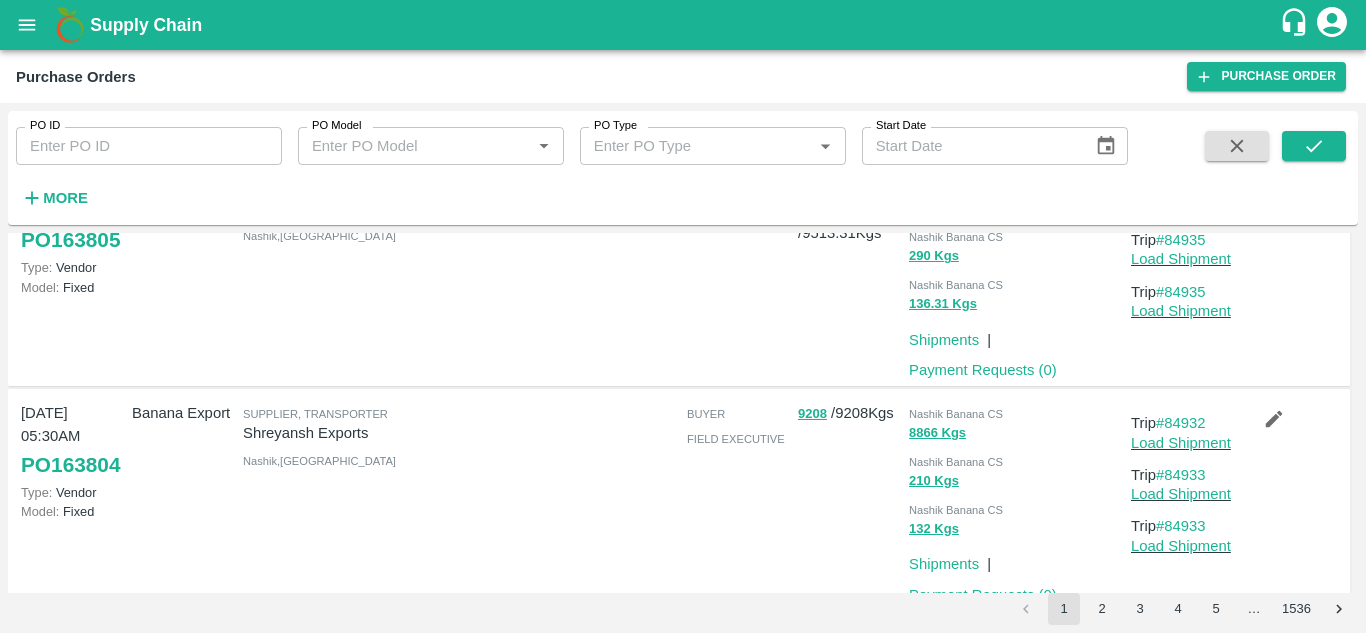 scroll, scrollTop: 109, scrollLeft: 0, axis: vertical 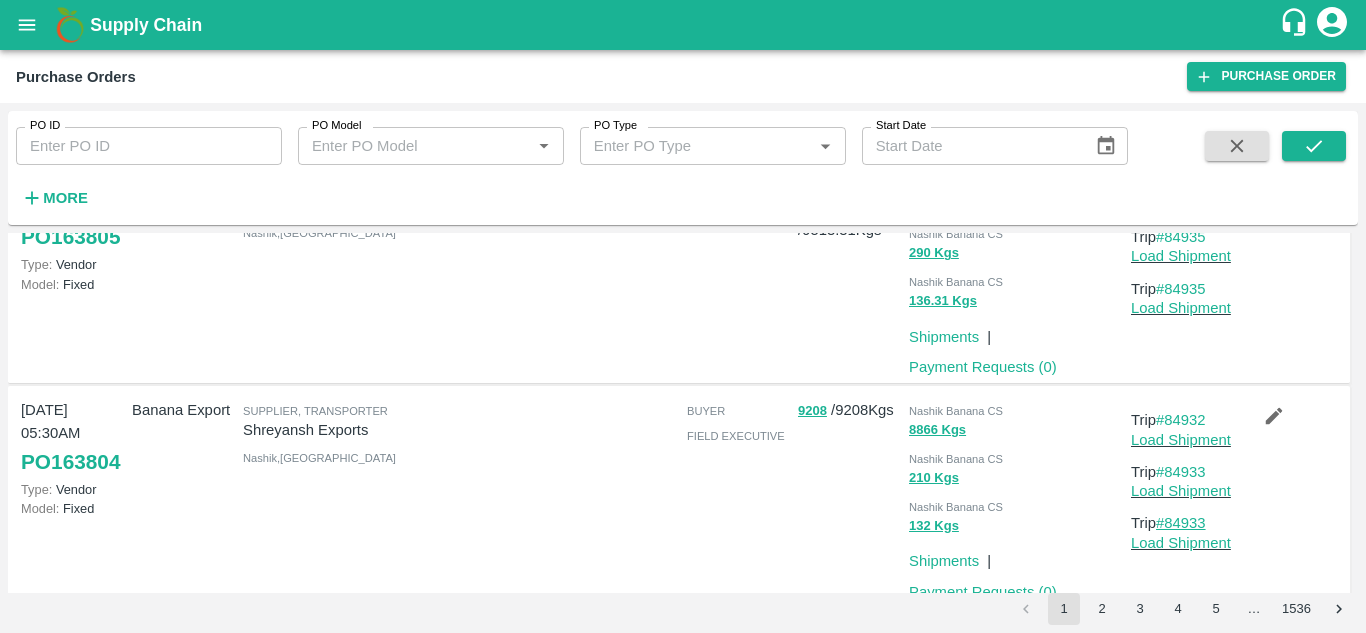 click on "#84933" at bounding box center (1181, 523) 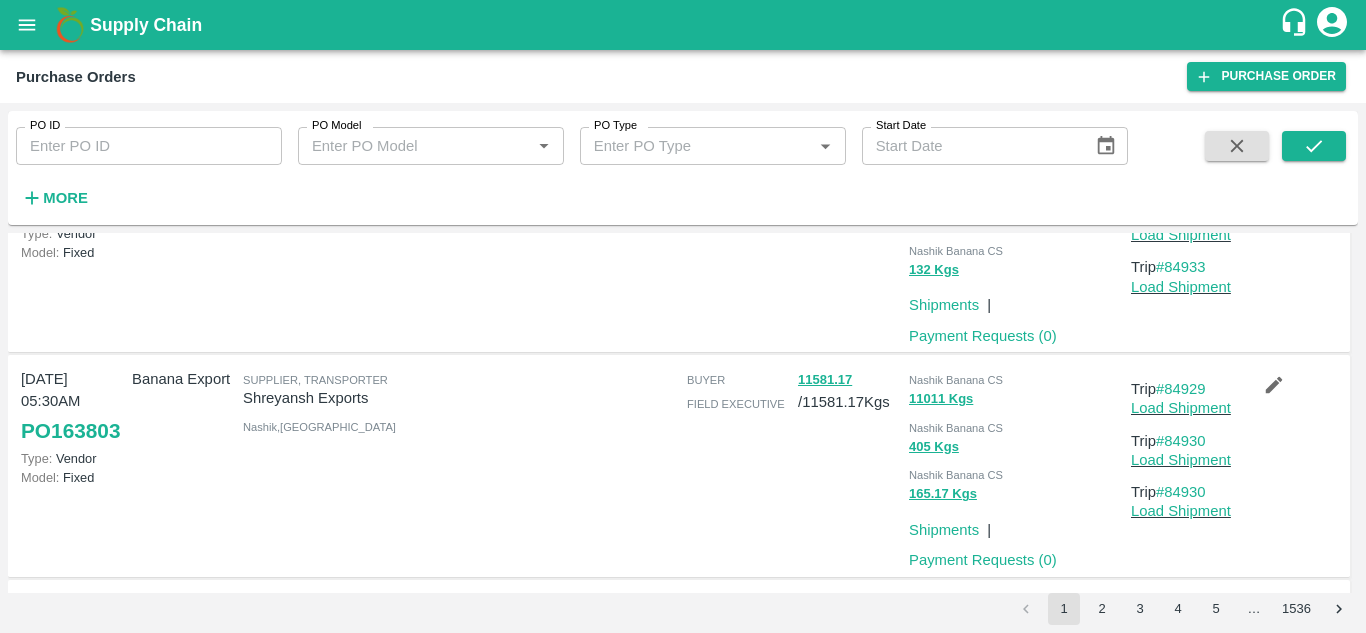 scroll, scrollTop: 368, scrollLeft: 0, axis: vertical 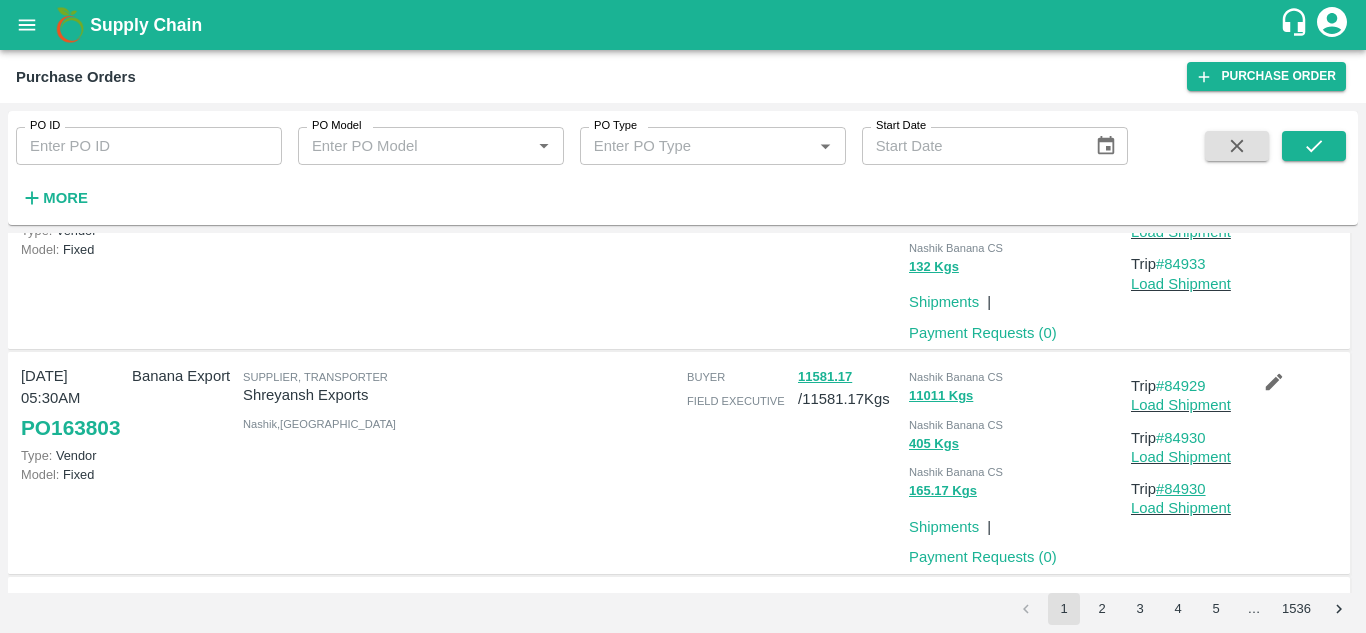 click on "#84930" at bounding box center [1181, 489] 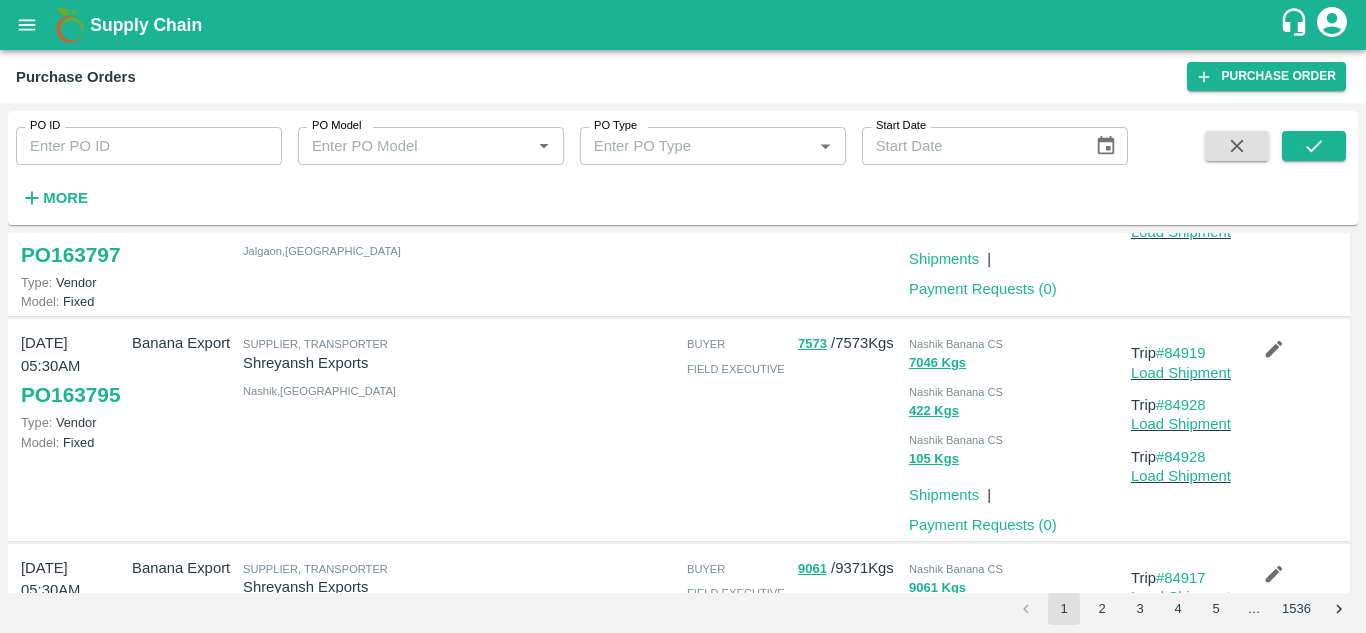 scroll, scrollTop: 1268, scrollLeft: 0, axis: vertical 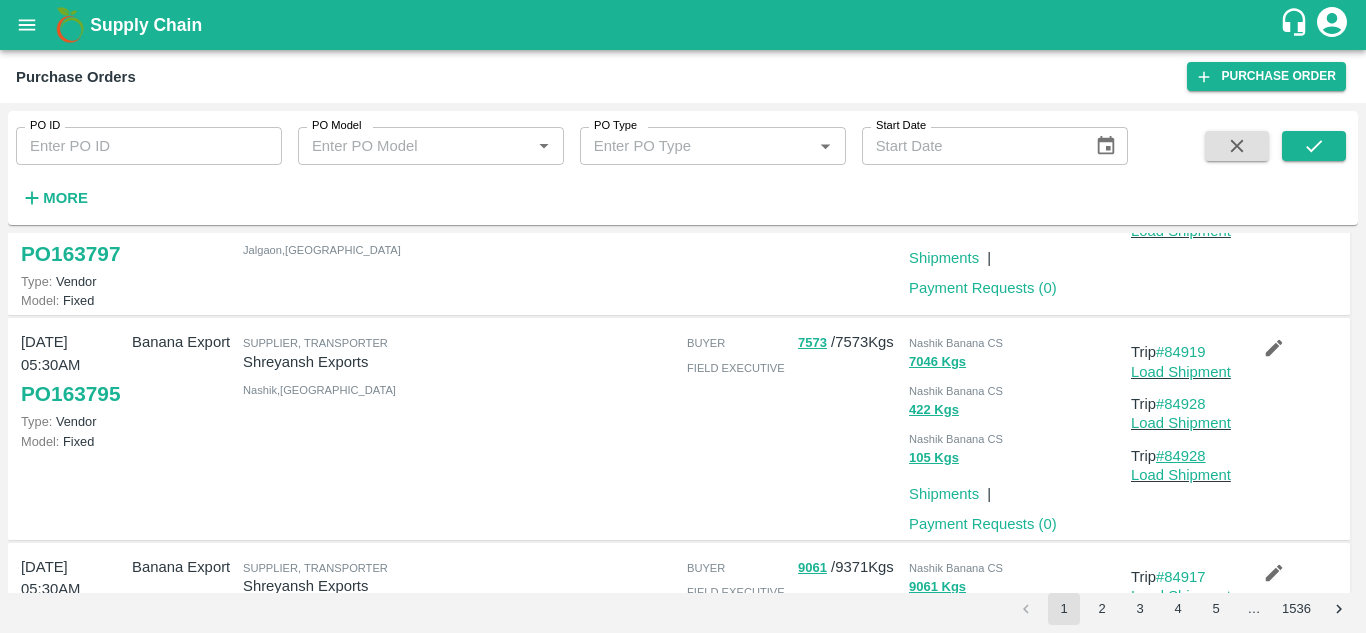 click on "#84928" at bounding box center [1181, 456] 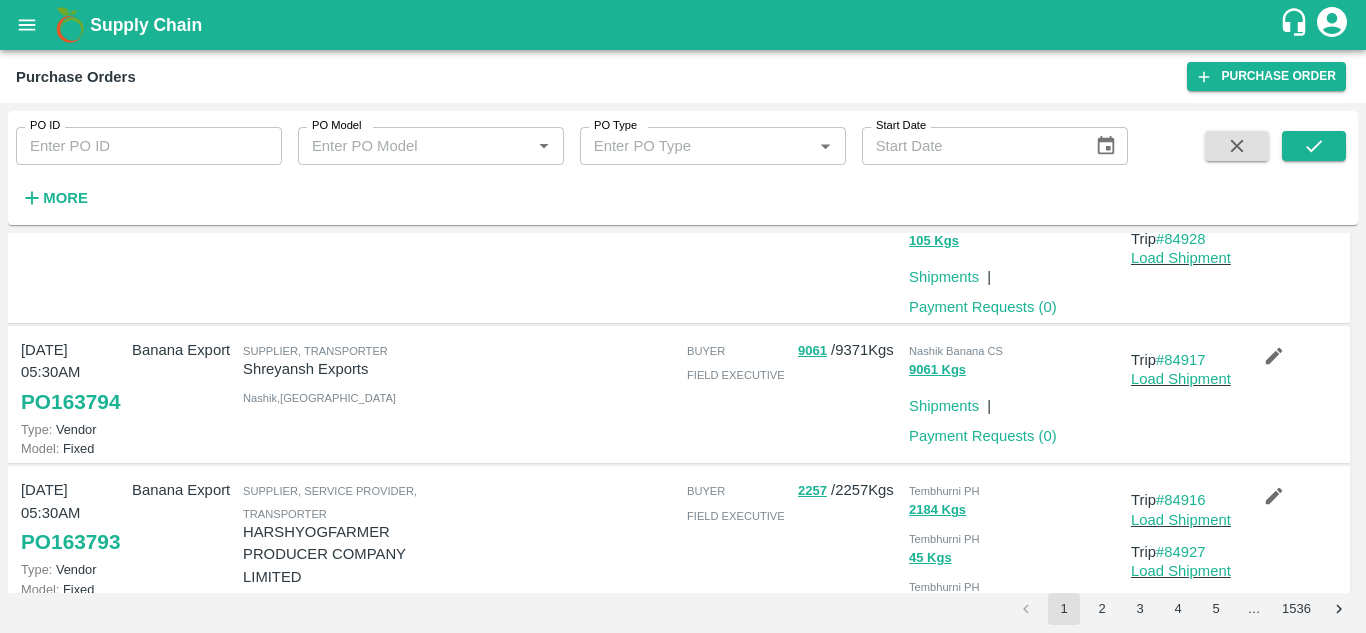 scroll, scrollTop: 1488, scrollLeft: 0, axis: vertical 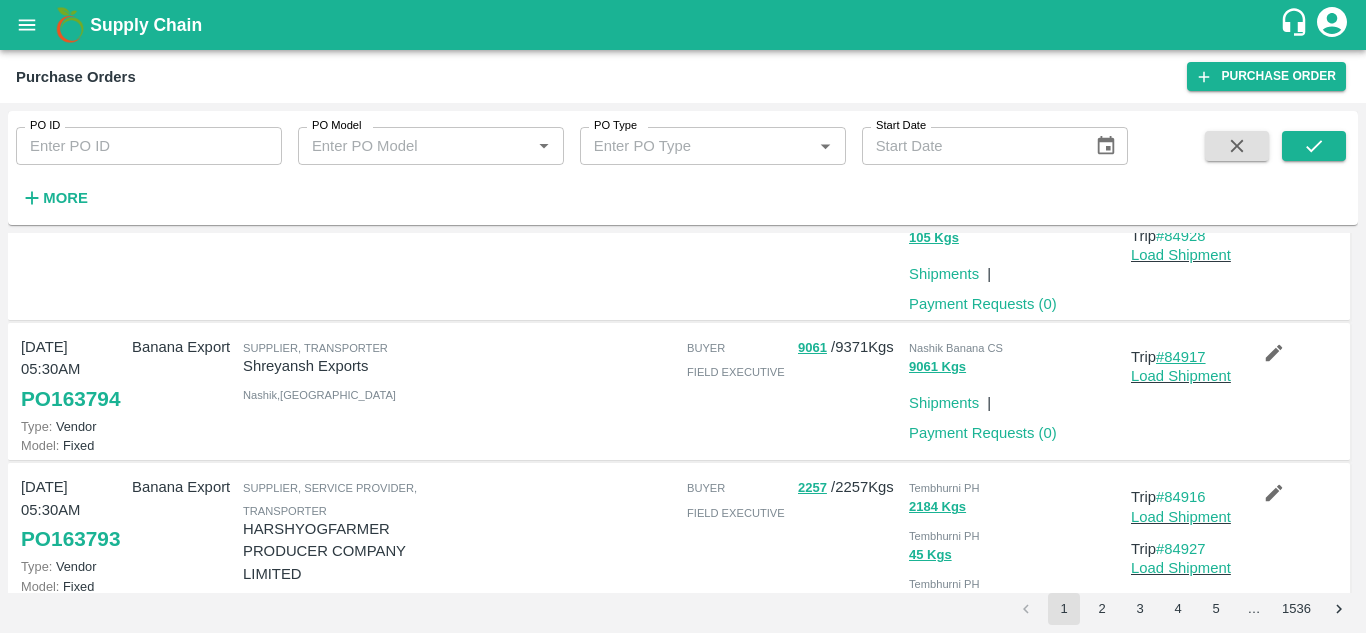 click on "#84917" at bounding box center (1181, 357) 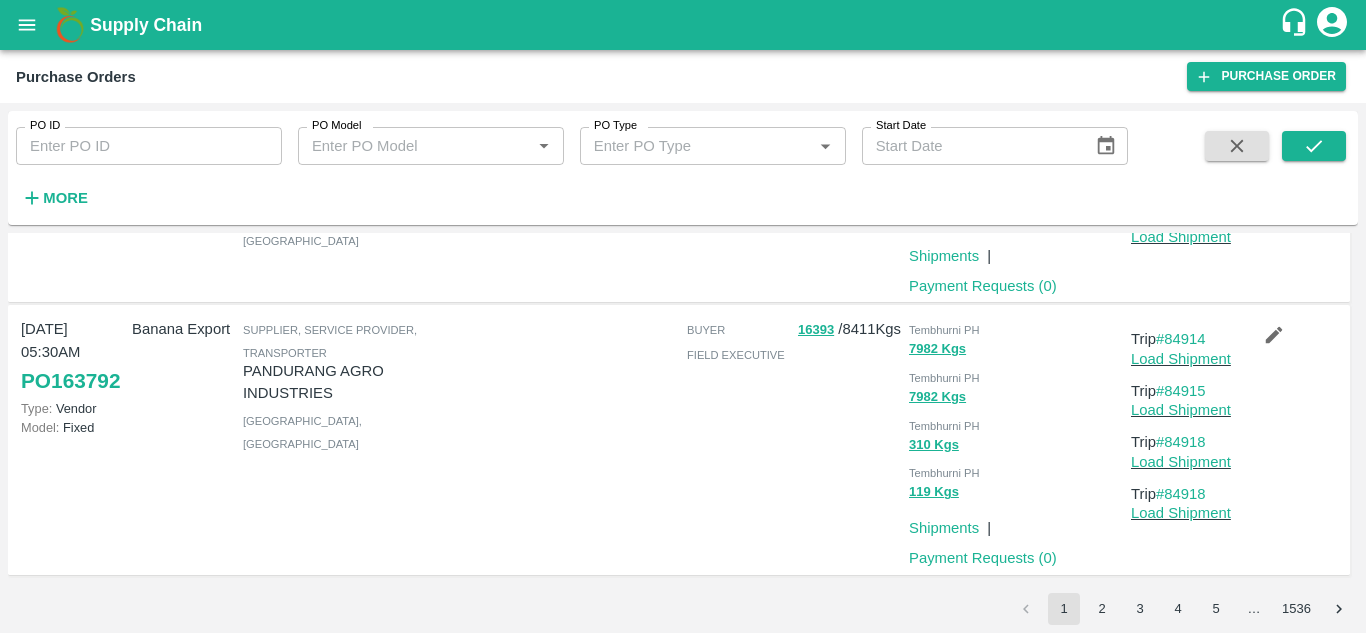 scroll, scrollTop: 1873, scrollLeft: 0, axis: vertical 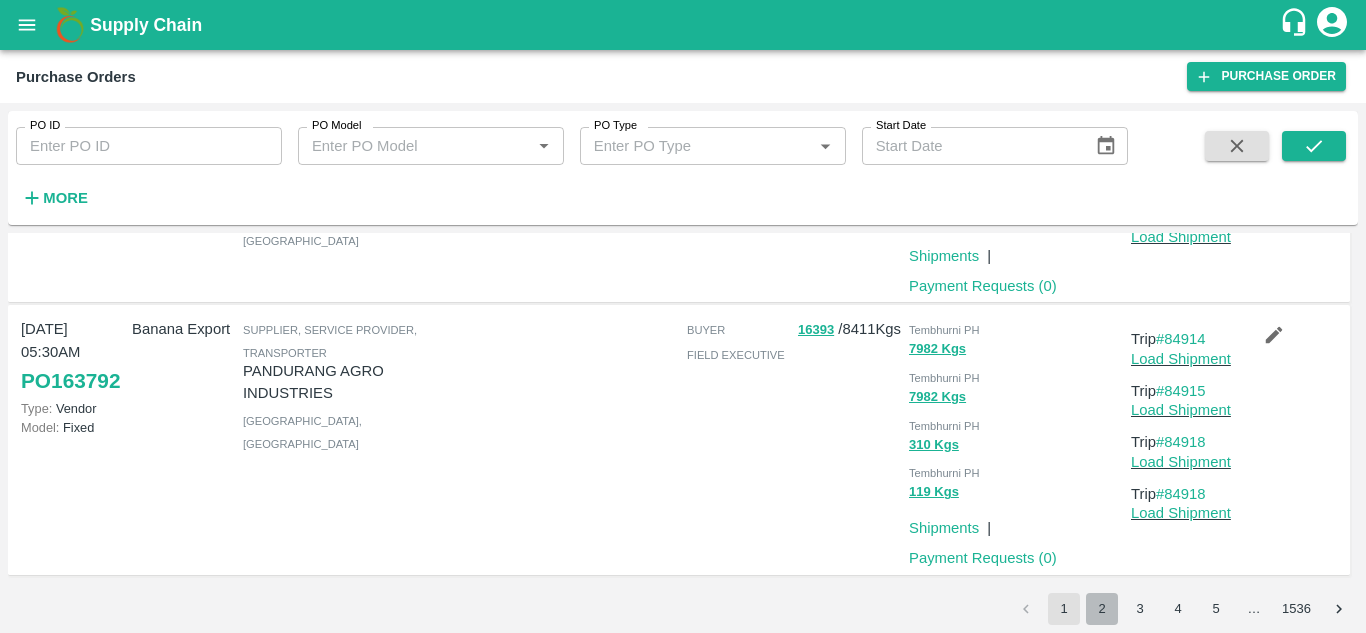 click on "2" at bounding box center [1102, 609] 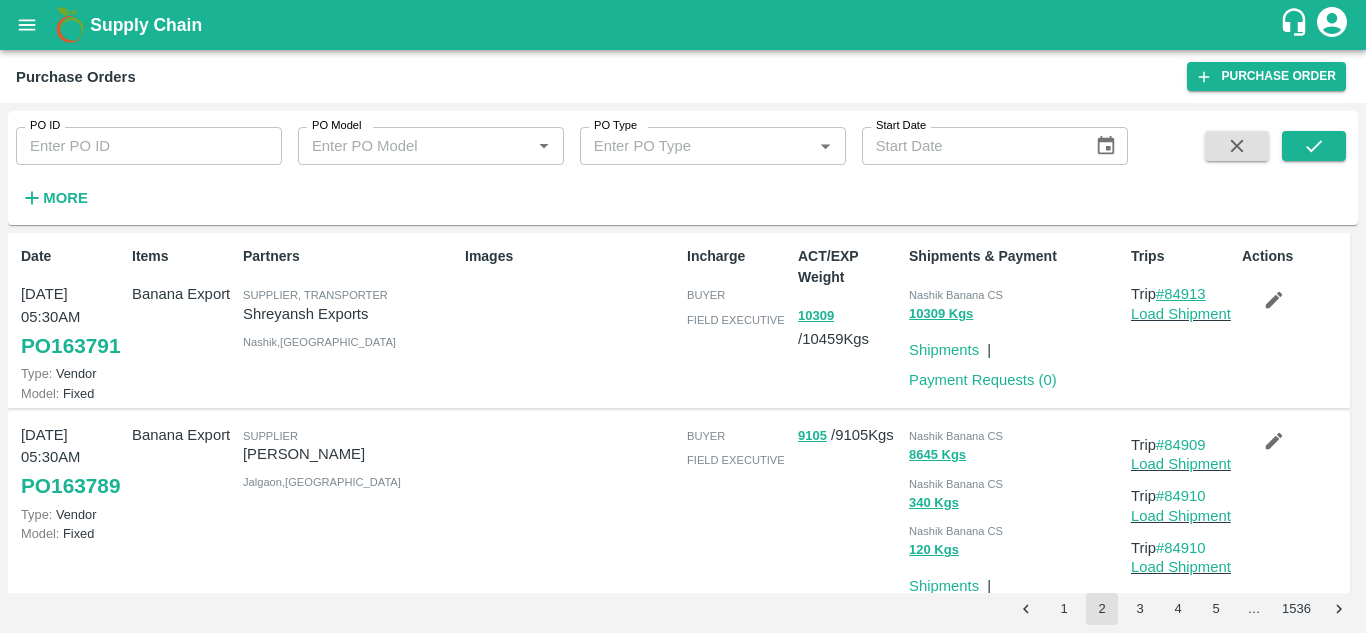 click on "#84913" at bounding box center [1181, 294] 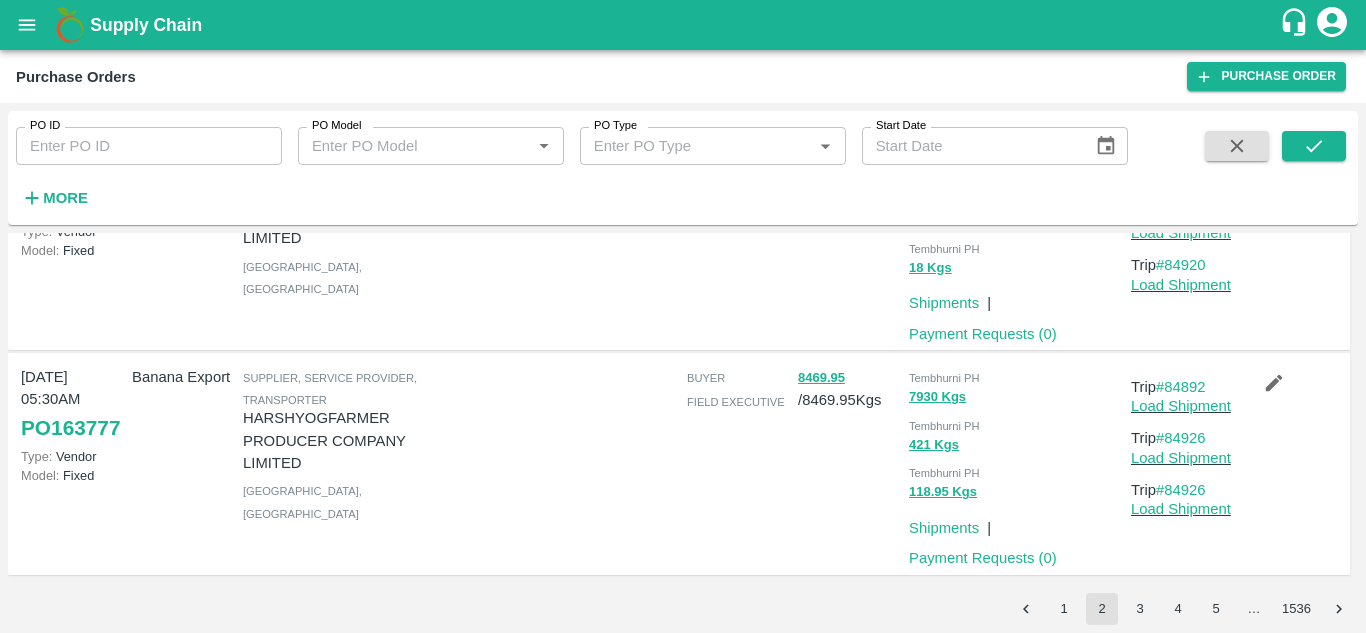 scroll, scrollTop: 1895, scrollLeft: 0, axis: vertical 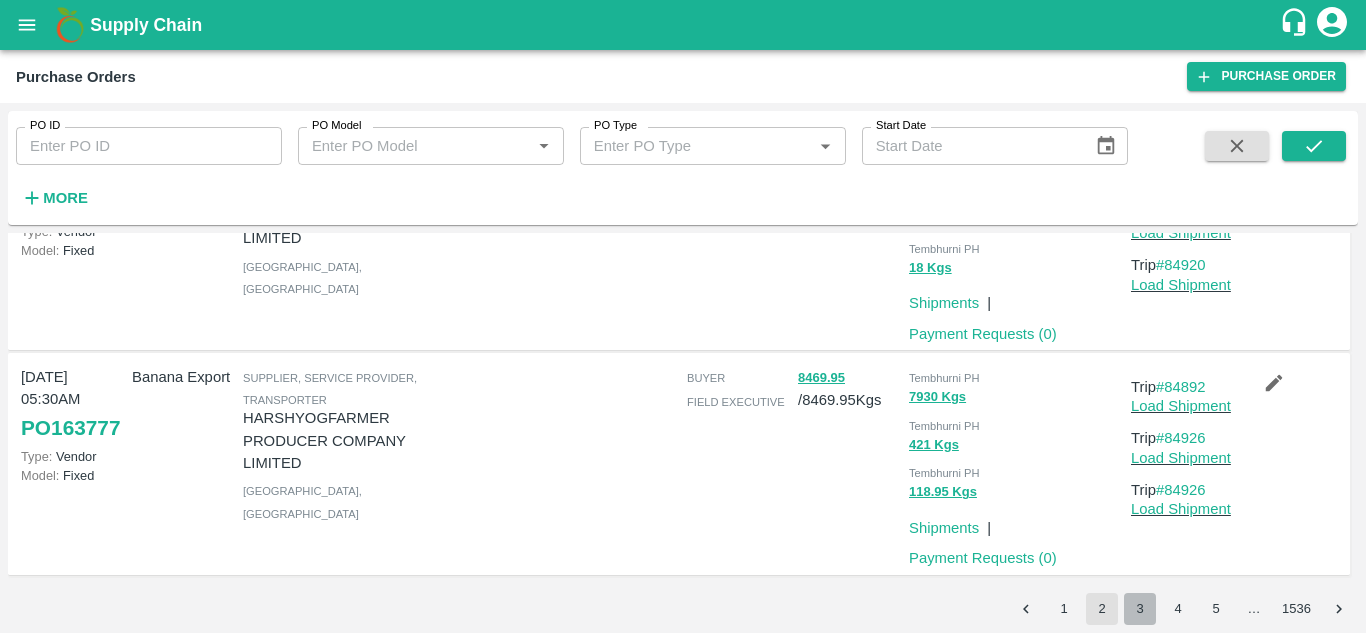 click on "3" at bounding box center (1140, 609) 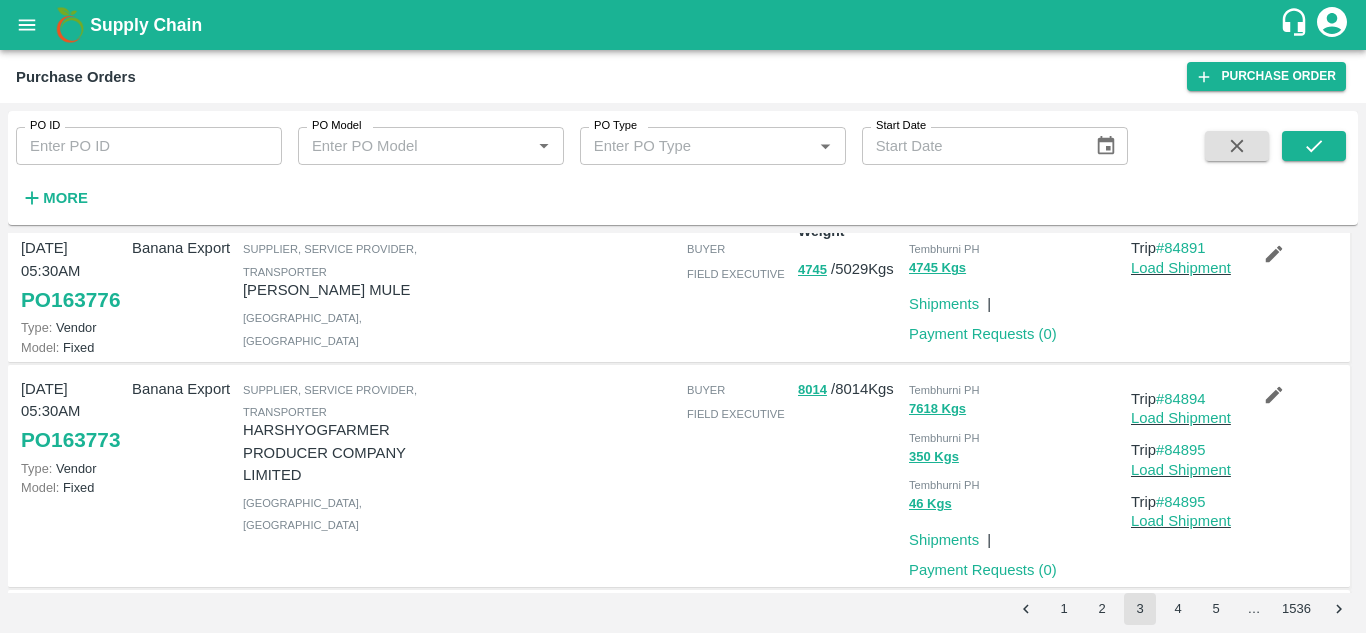 scroll, scrollTop: 0, scrollLeft: 0, axis: both 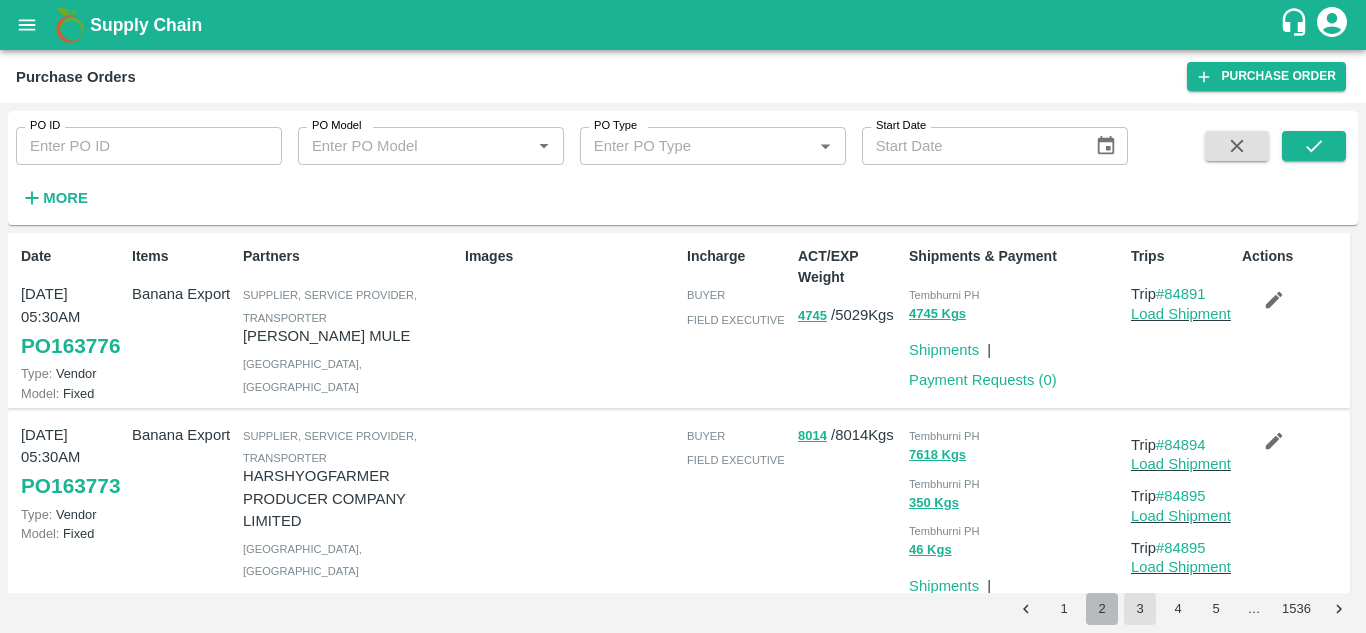 click on "2" at bounding box center (1102, 609) 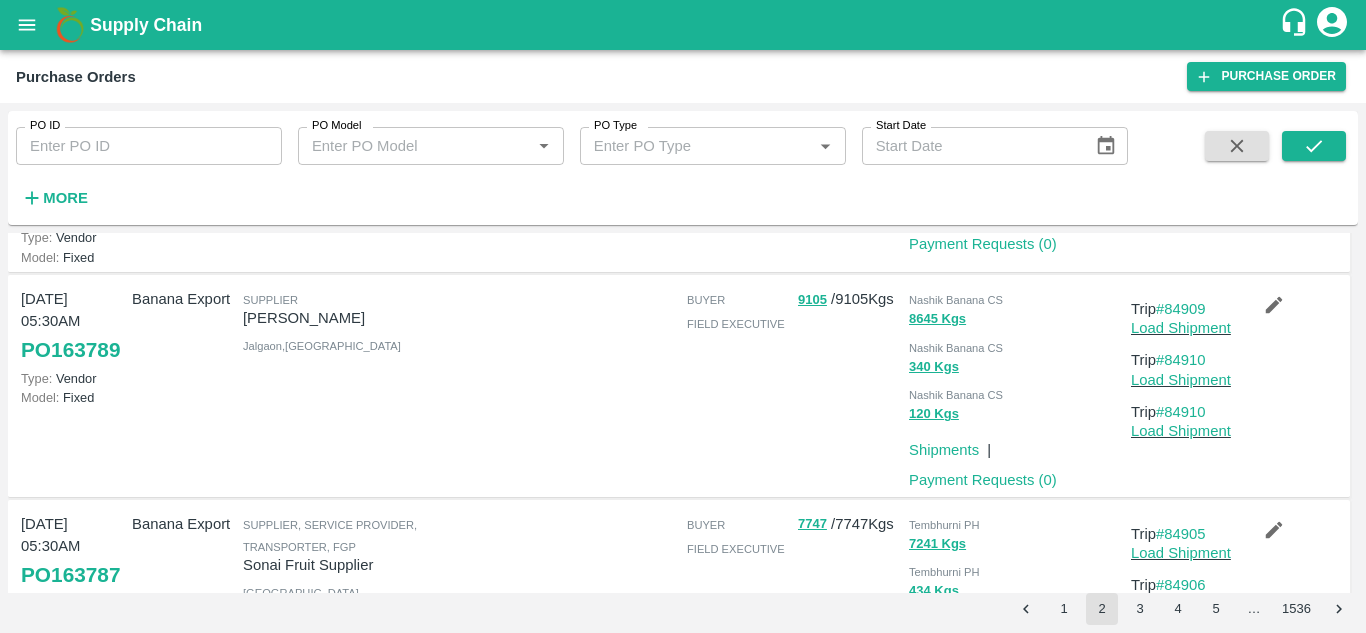 scroll, scrollTop: 133, scrollLeft: 0, axis: vertical 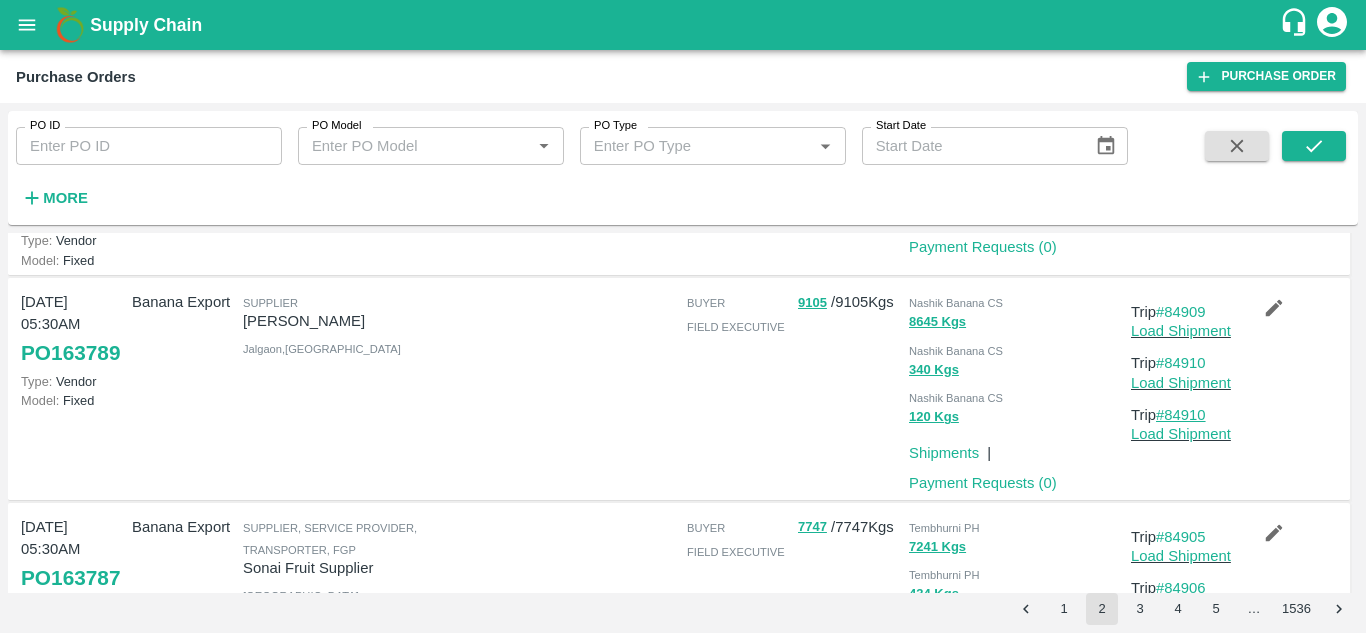 click on "#84910" at bounding box center (1181, 415) 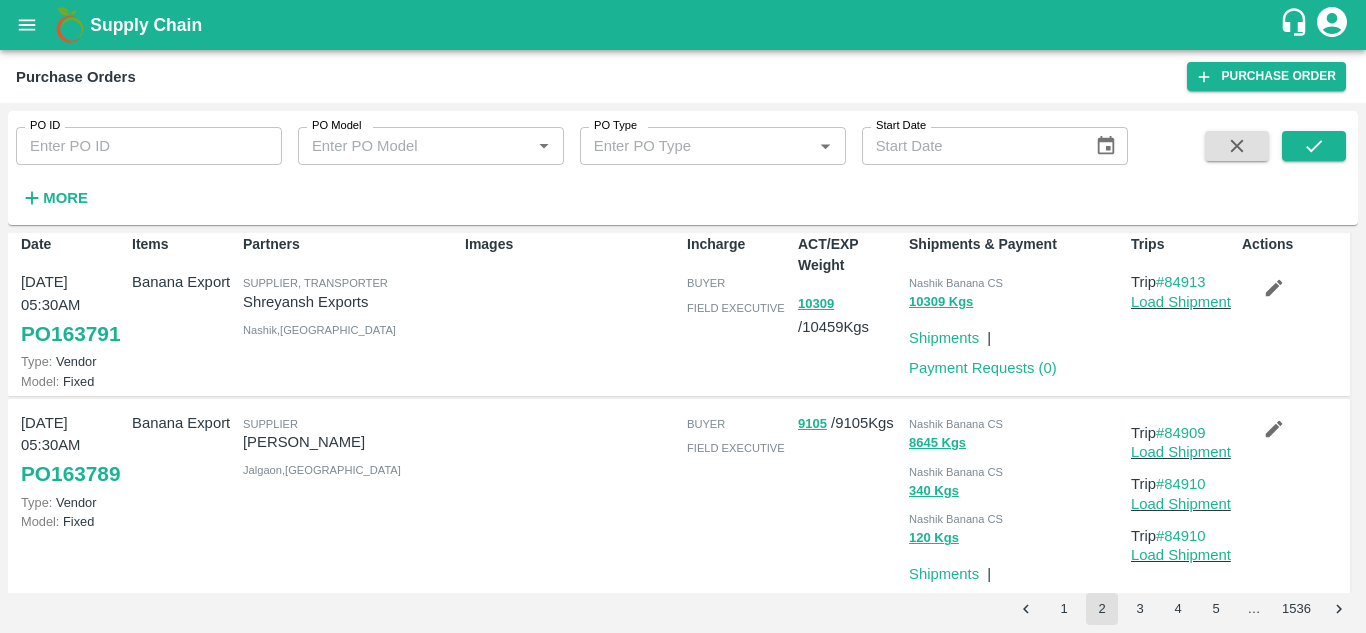 scroll, scrollTop: 0, scrollLeft: 0, axis: both 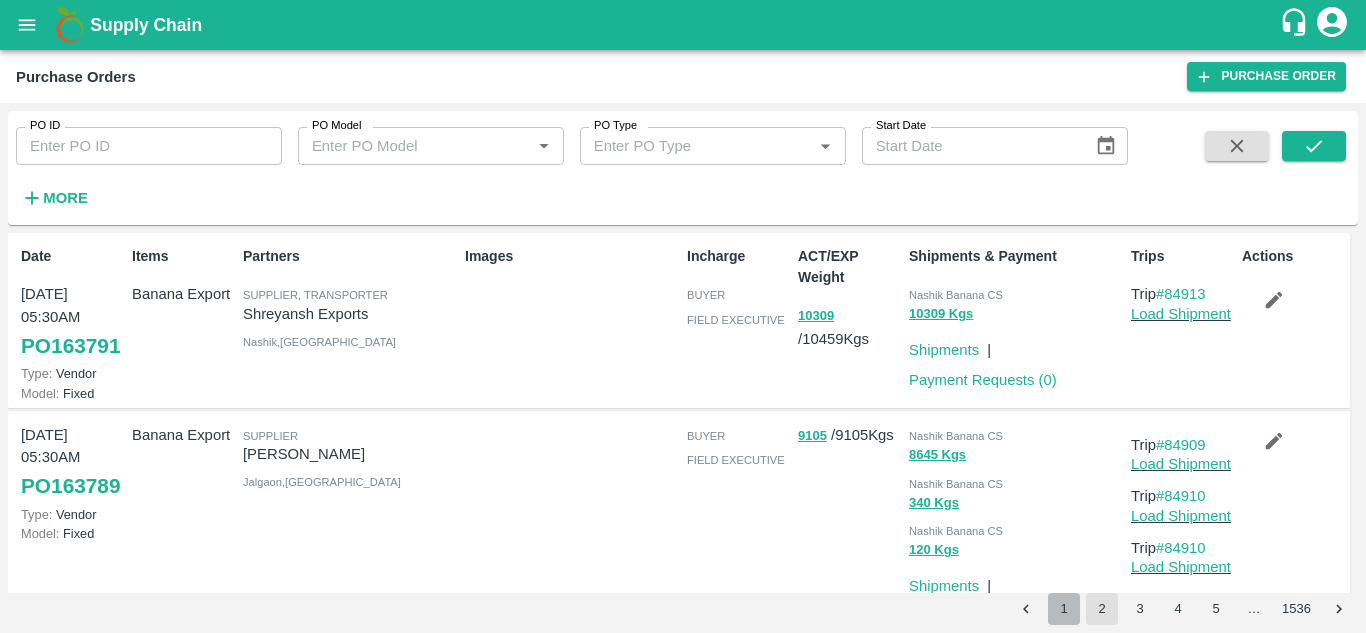 click on "1" at bounding box center (1064, 609) 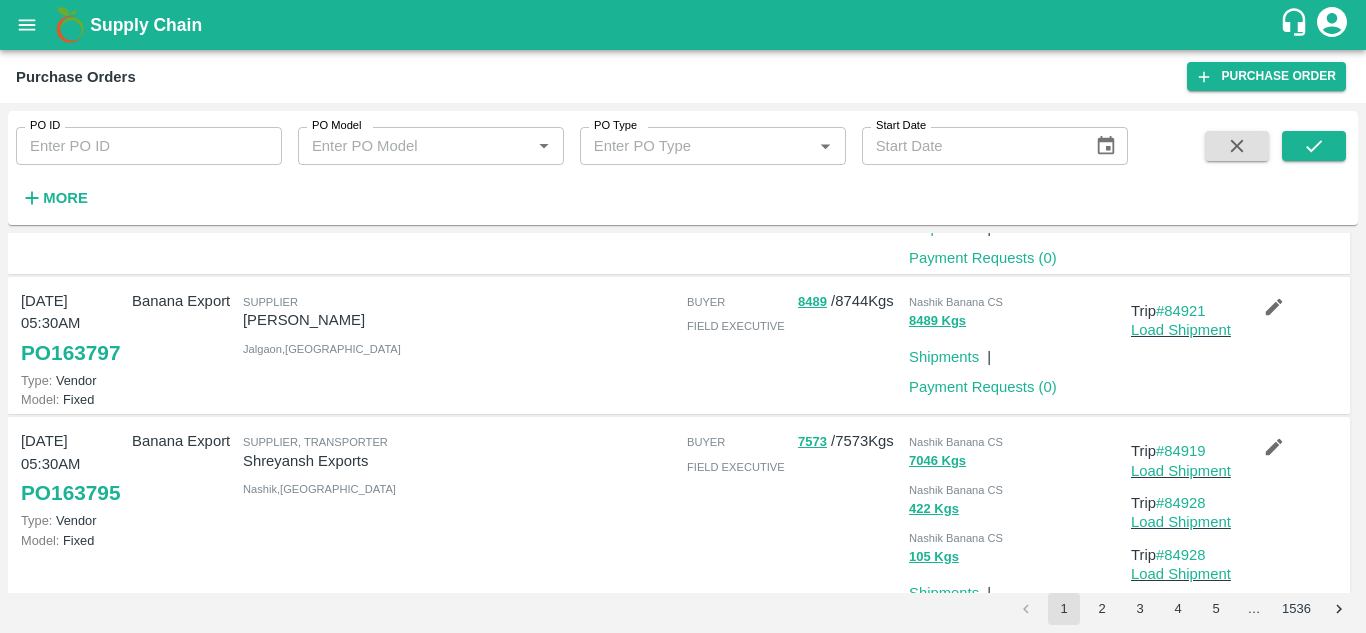 scroll, scrollTop: 1170, scrollLeft: 0, axis: vertical 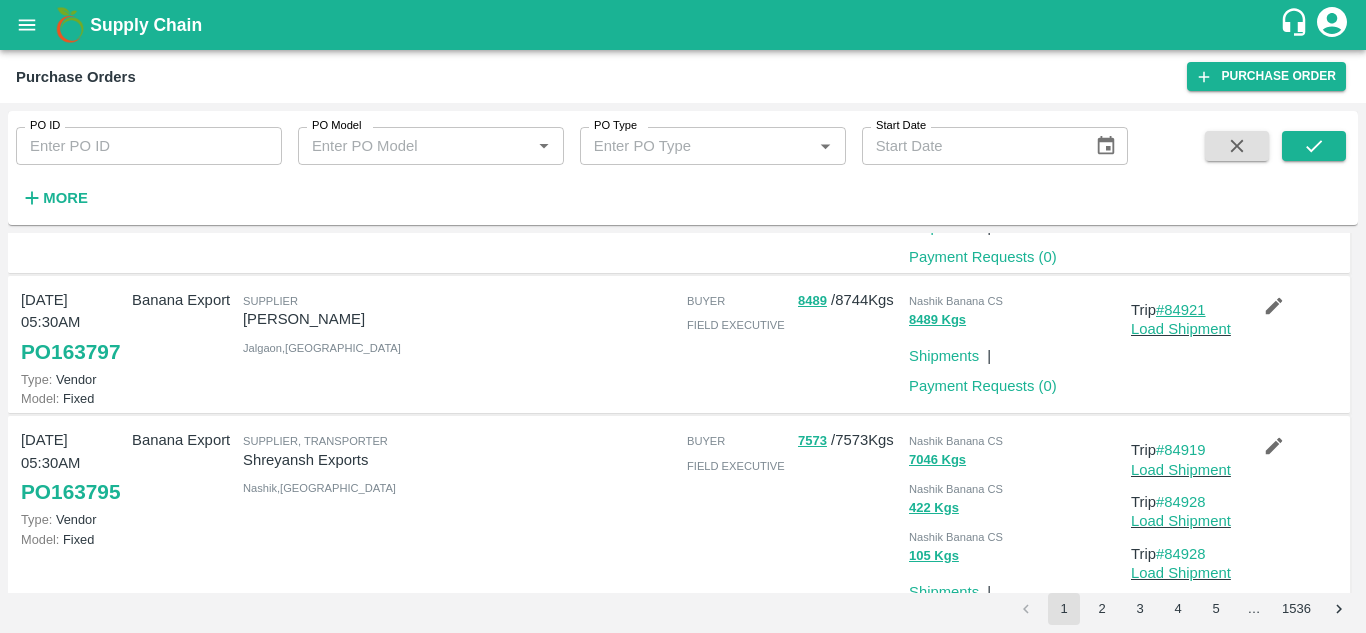 click on "#84921" at bounding box center [1181, 310] 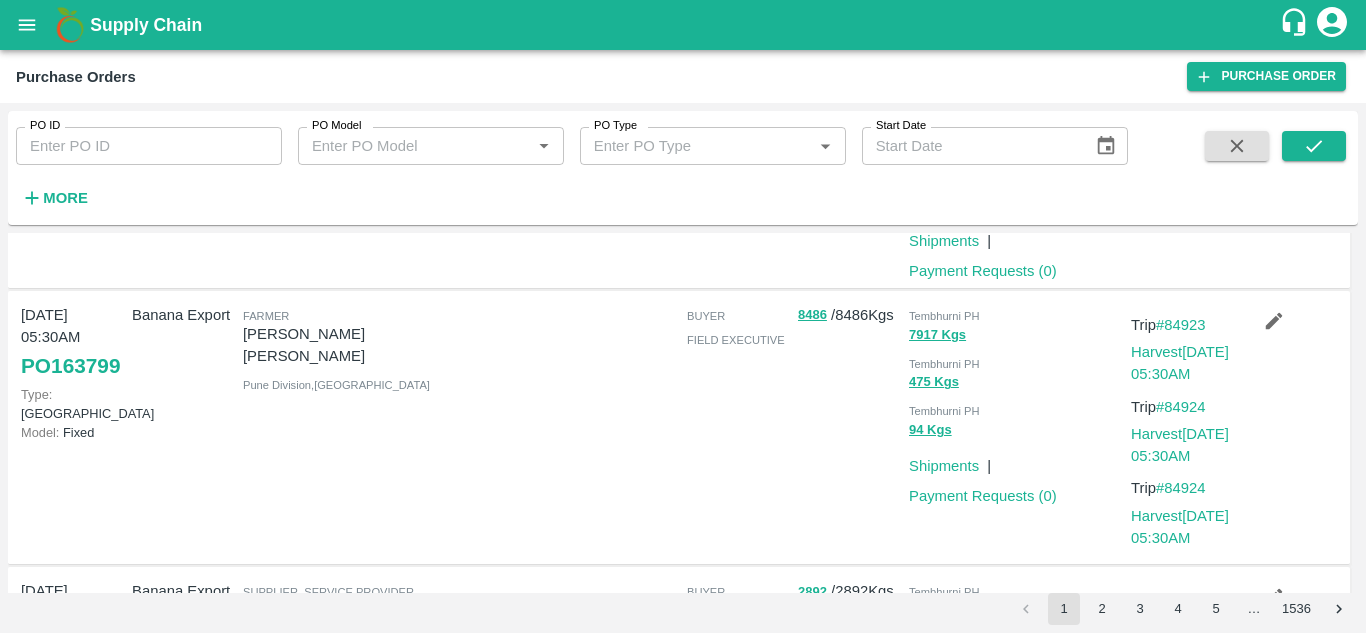 scroll, scrollTop: 659, scrollLeft: 0, axis: vertical 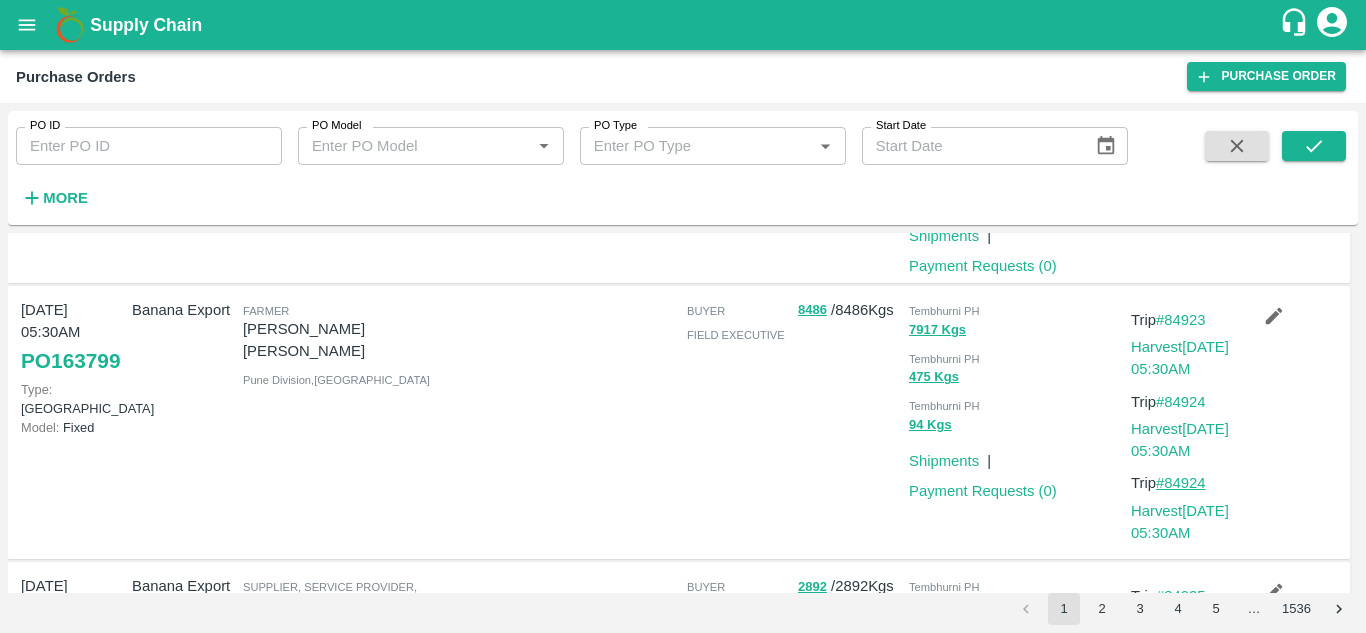 click on "#84924" at bounding box center (1181, 483) 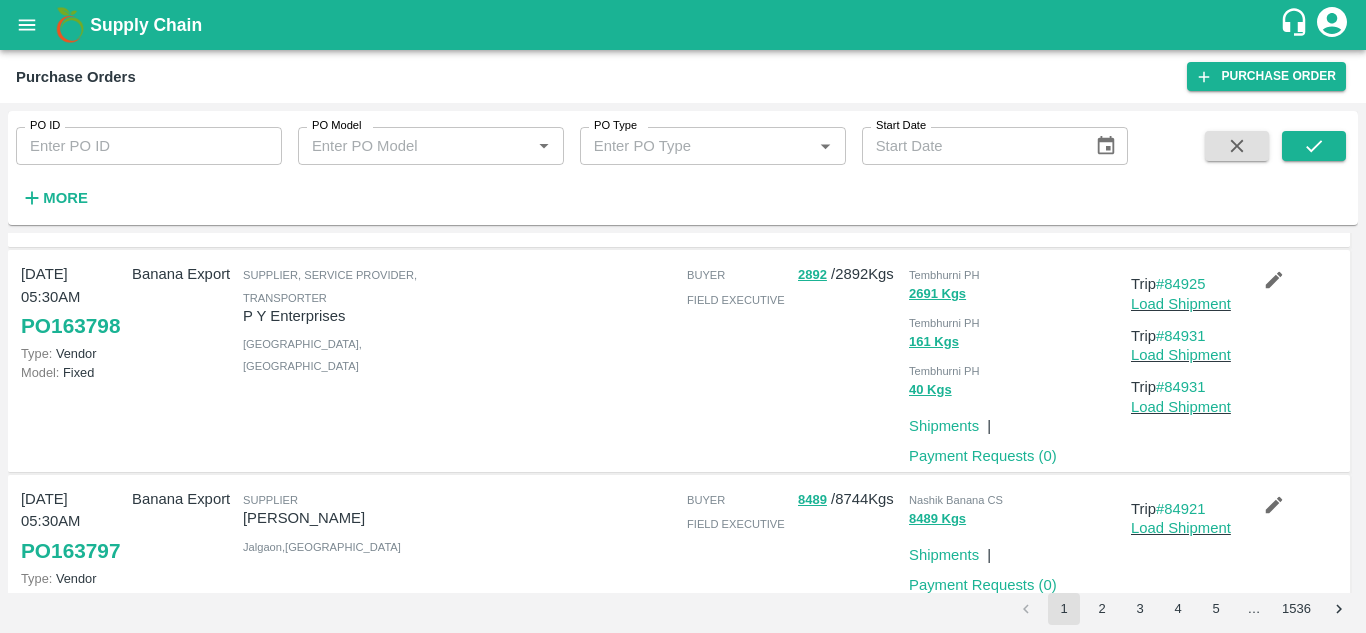 scroll, scrollTop: 972, scrollLeft: 0, axis: vertical 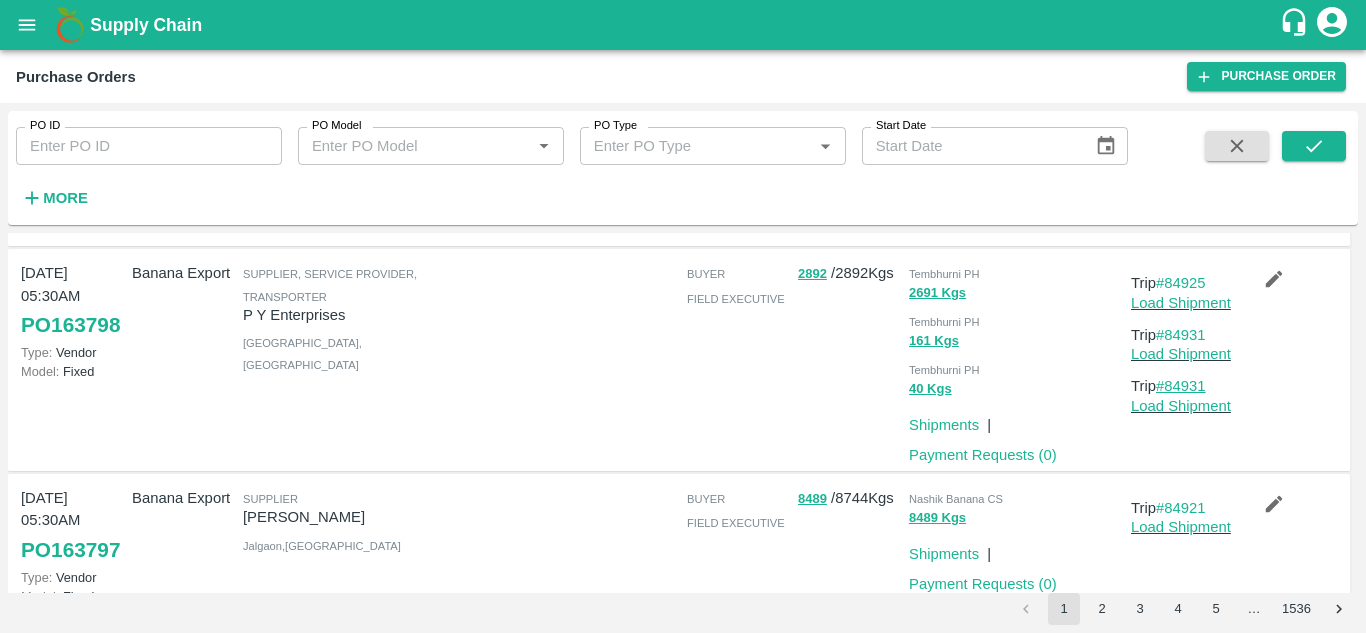 click on "#84931" at bounding box center [1181, 386] 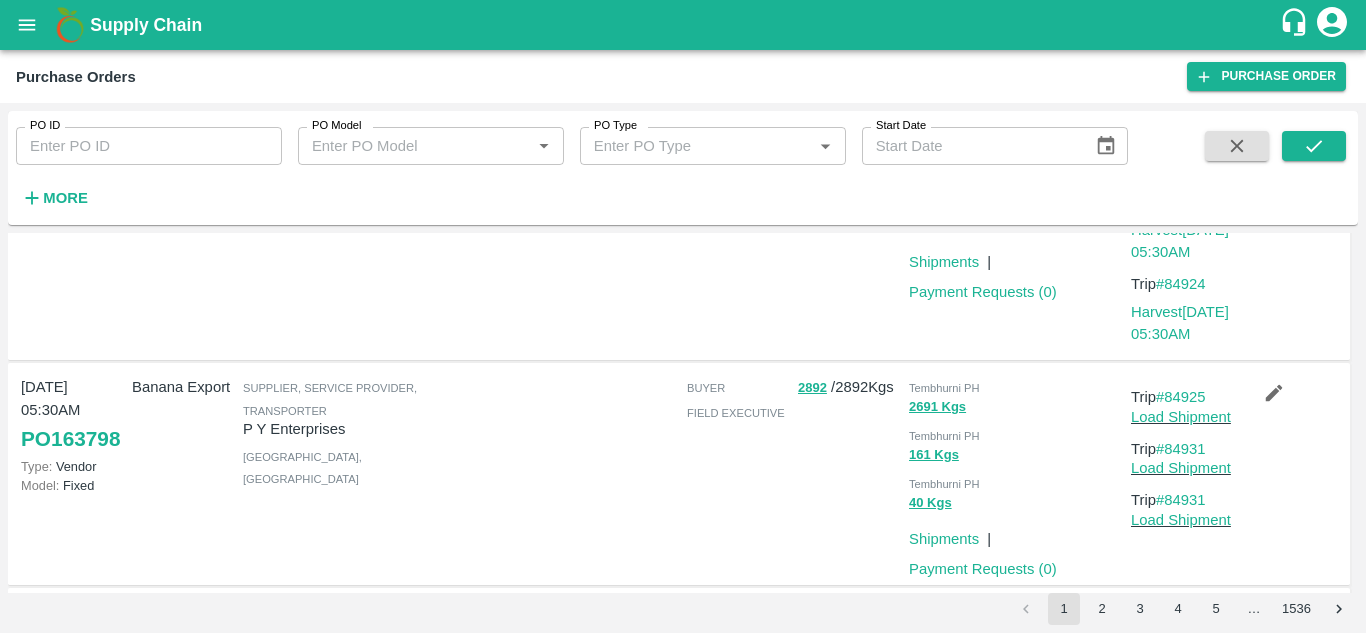 scroll, scrollTop: 861, scrollLeft: 0, axis: vertical 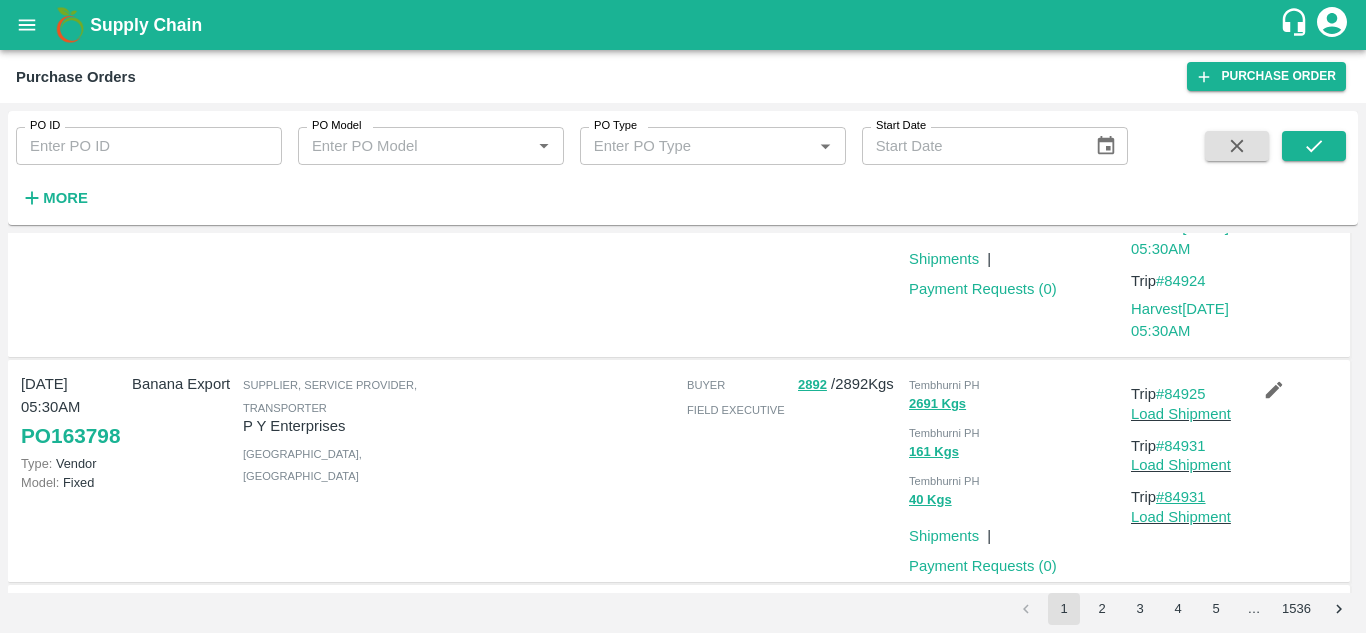 click on "#84931" at bounding box center (1181, 497) 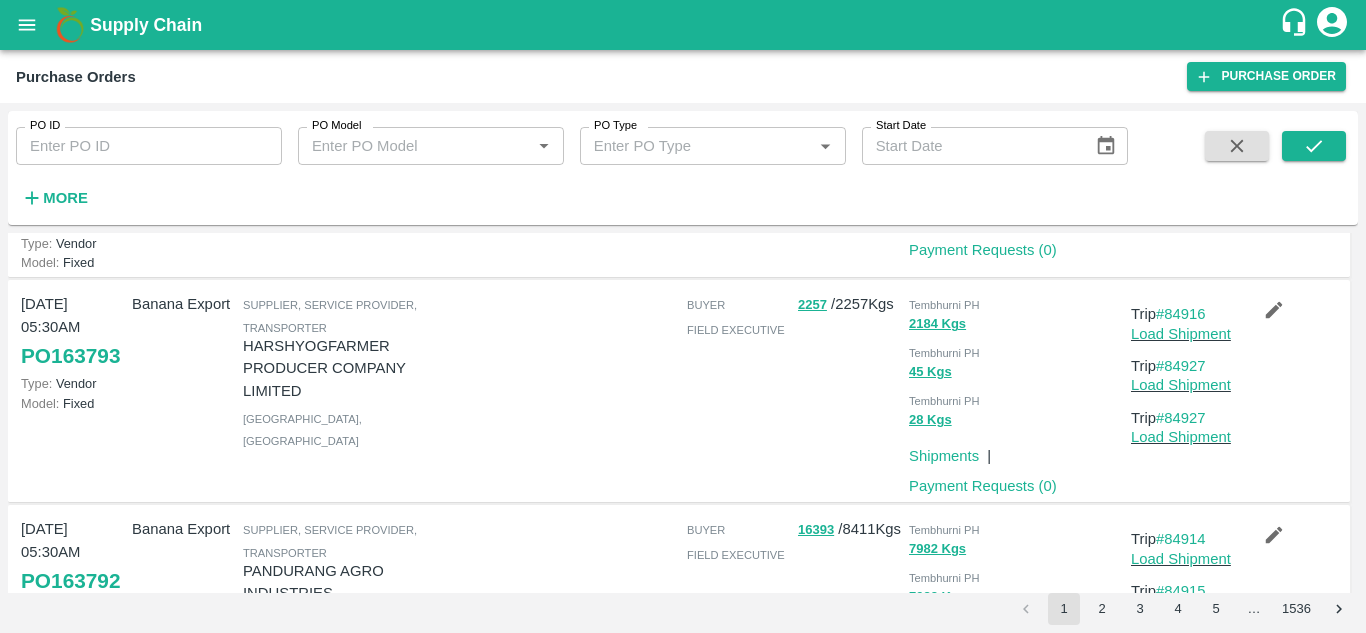 scroll, scrollTop: 1672, scrollLeft: 0, axis: vertical 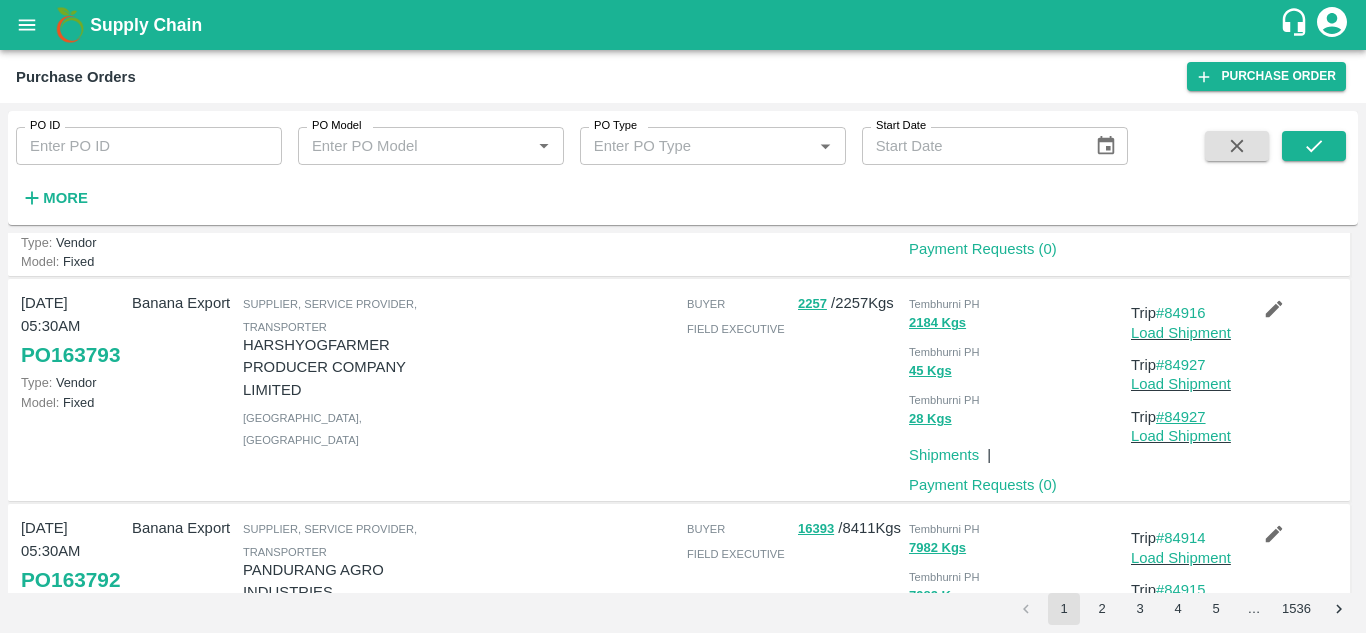 click on "#84927" at bounding box center (1181, 417) 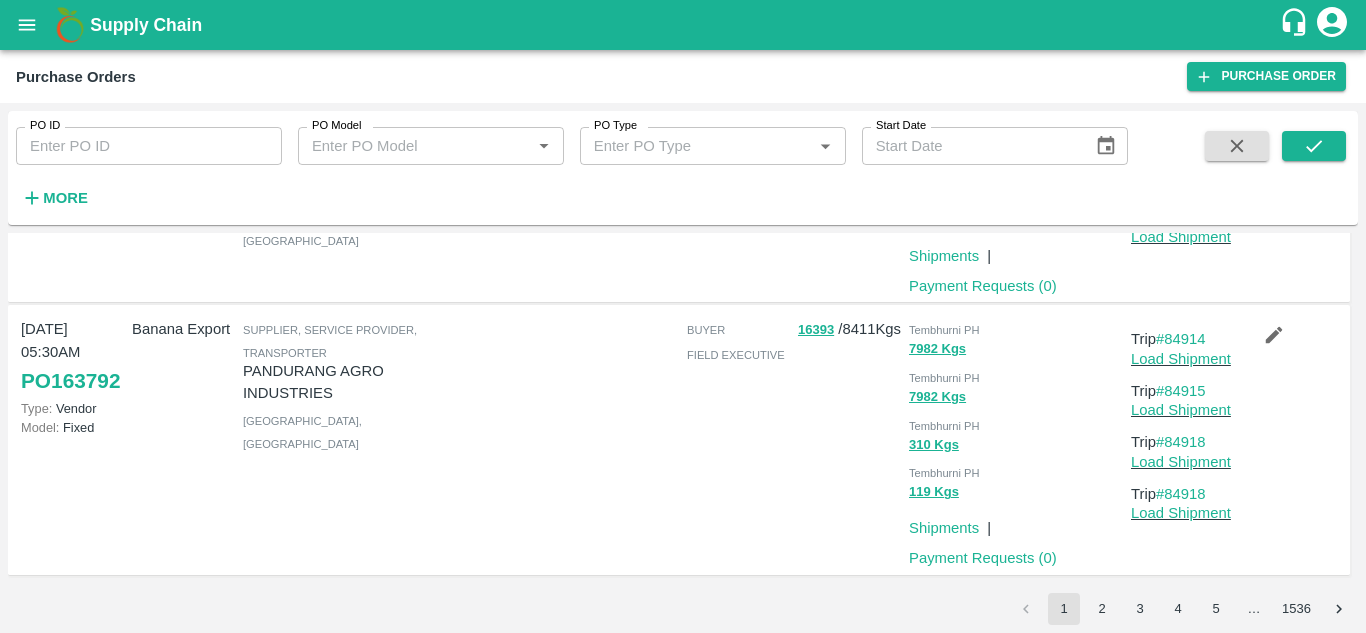 scroll, scrollTop: 1933, scrollLeft: 0, axis: vertical 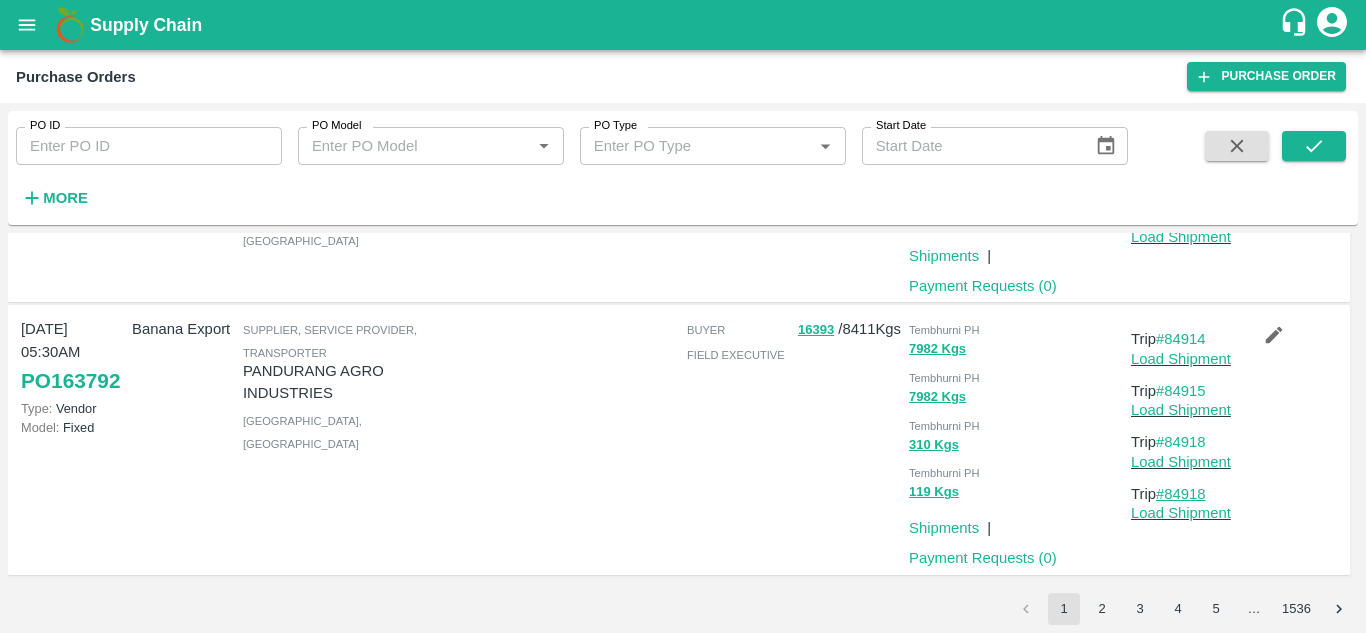 click on "#84918" at bounding box center (1181, 494) 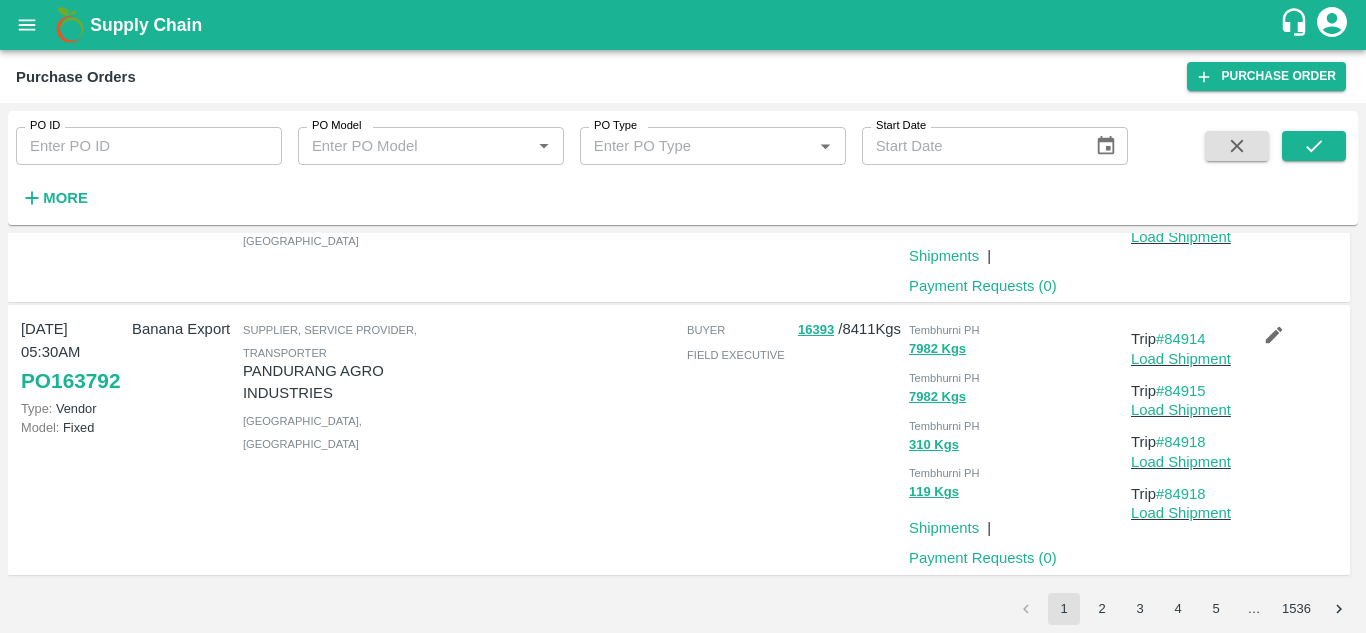 scroll, scrollTop: 1946, scrollLeft: 0, axis: vertical 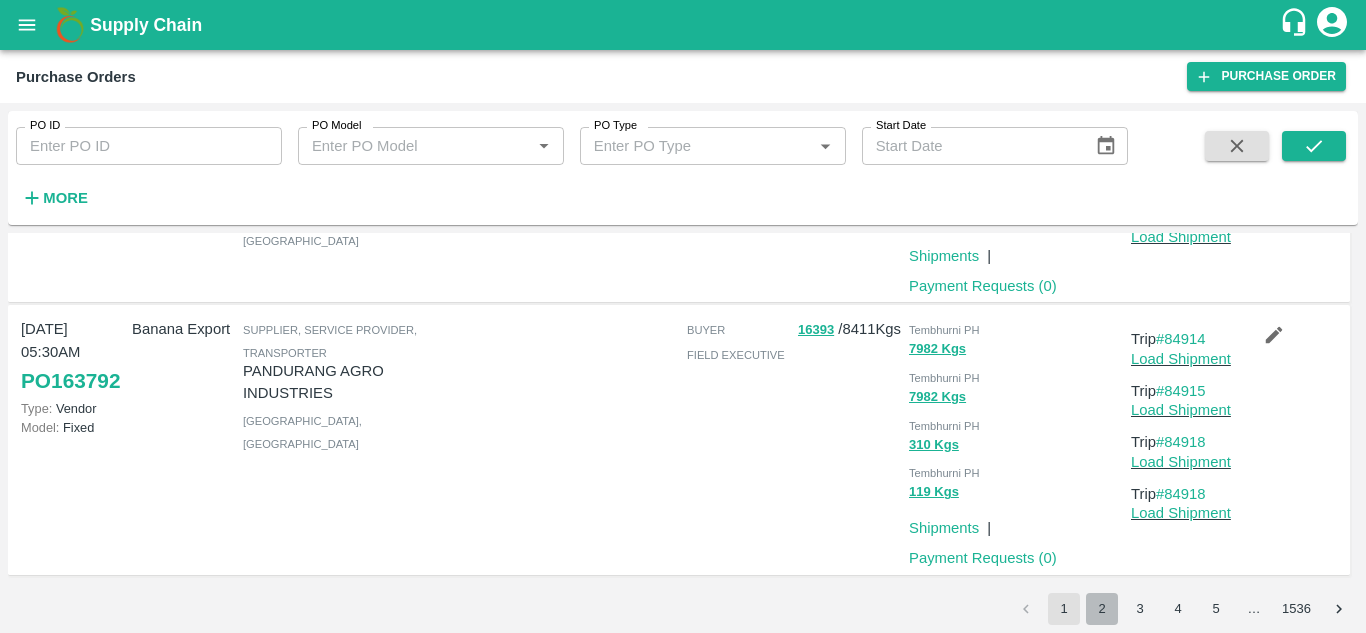 click on "2" at bounding box center (1102, 609) 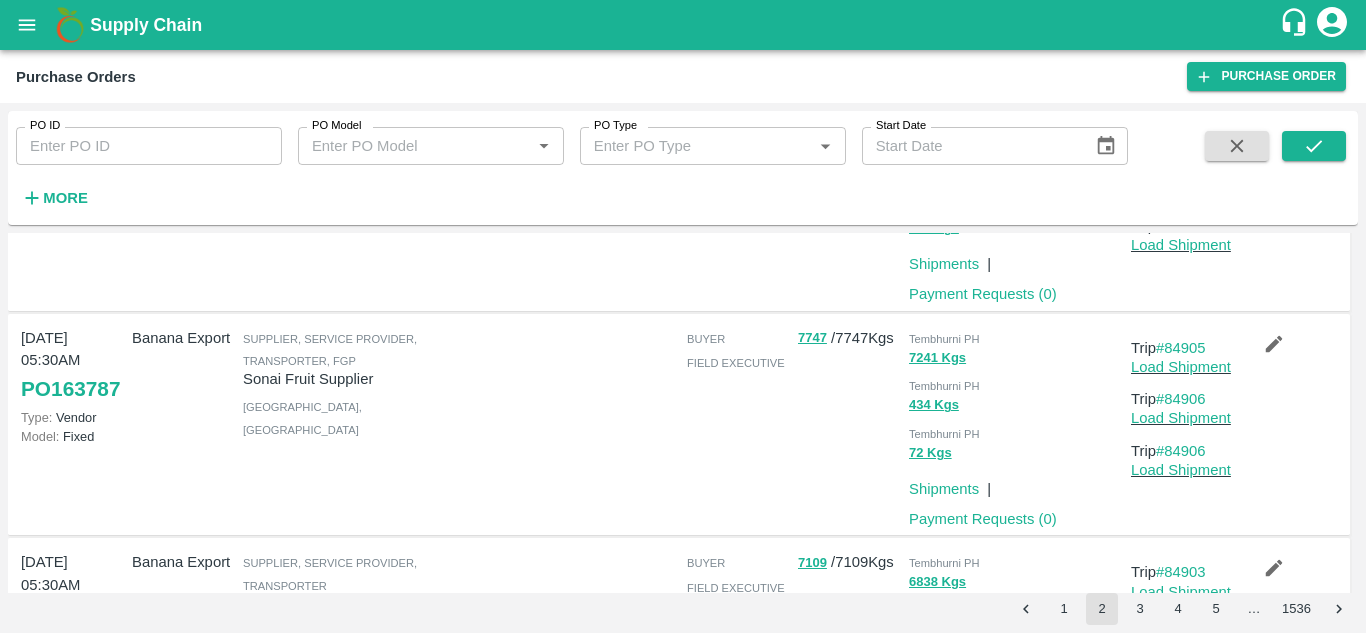 scroll, scrollTop: 363, scrollLeft: 0, axis: vertical 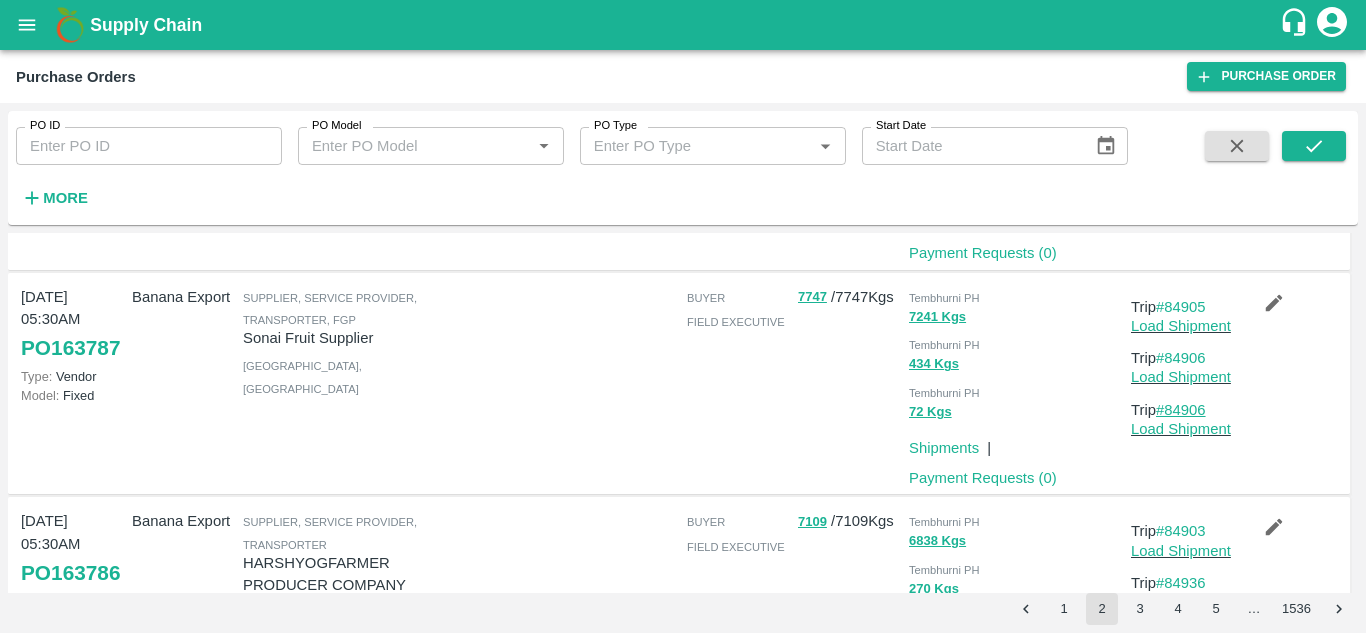 click on "#84906" at bounding box center (1181, 410) 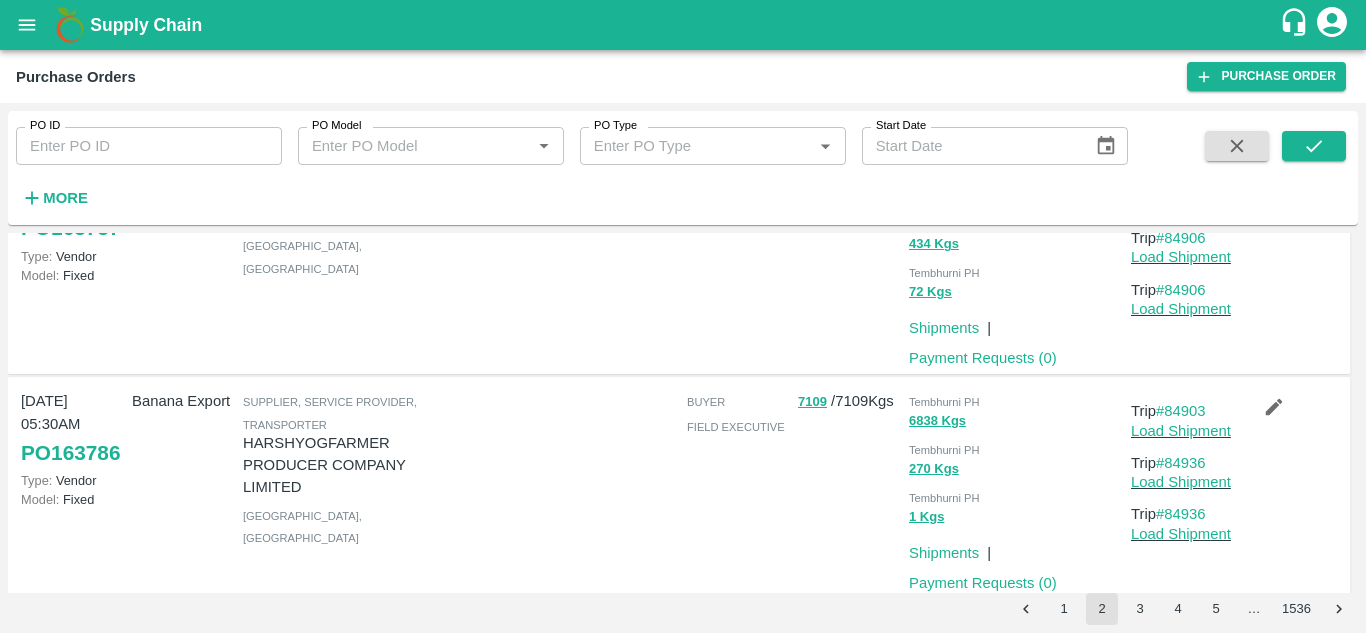 scroll, scrollTop: 541, scrollLeft: 0, axis: vertical 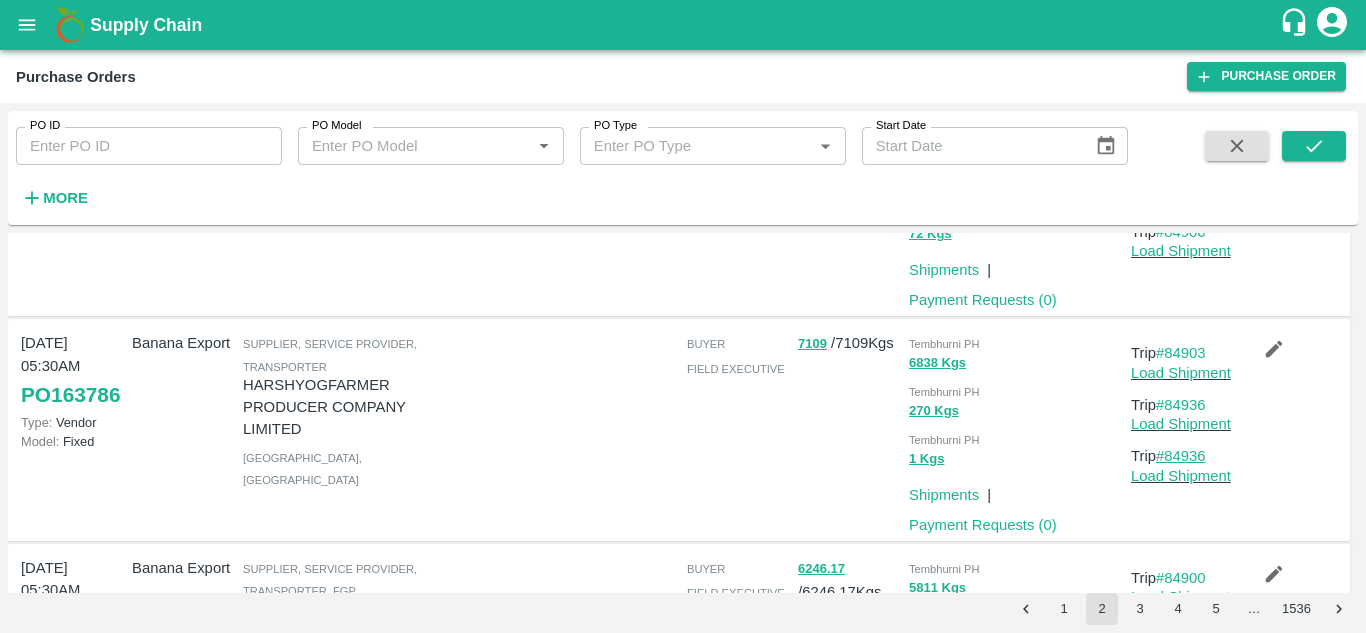 click on "#84936" at bounding box center (1181, 456) 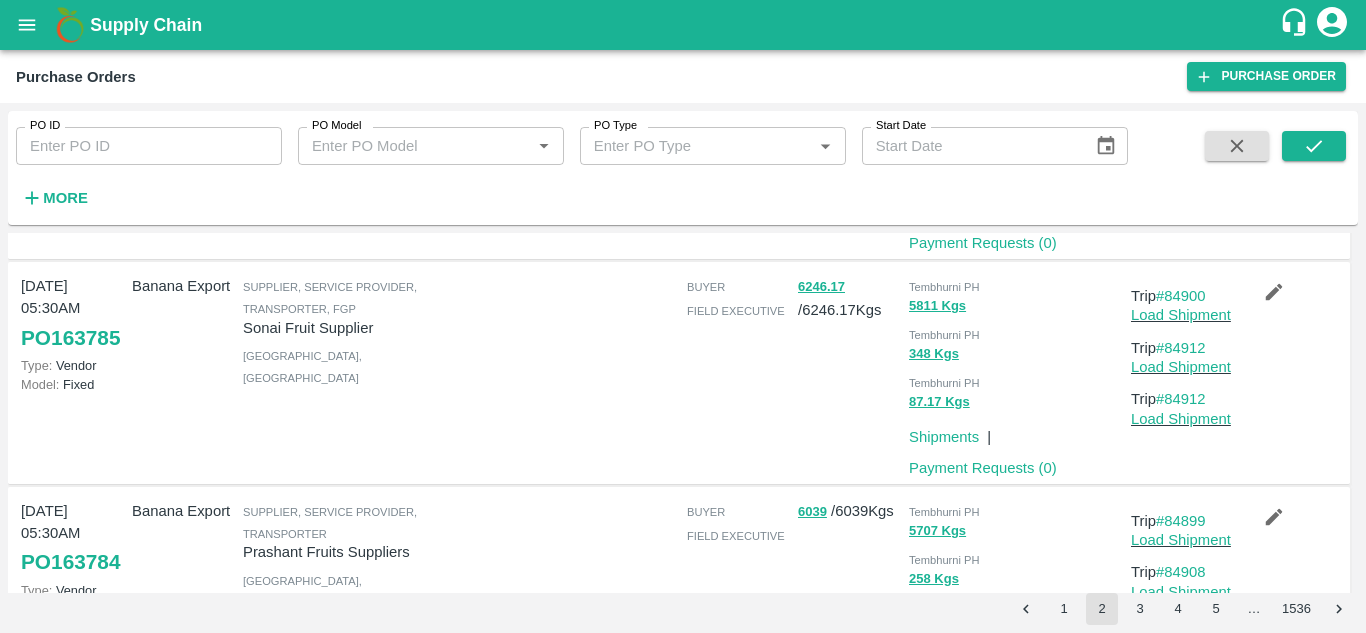 scroll, scrollTop: 824, scrollLeft: 0, axis: vertical 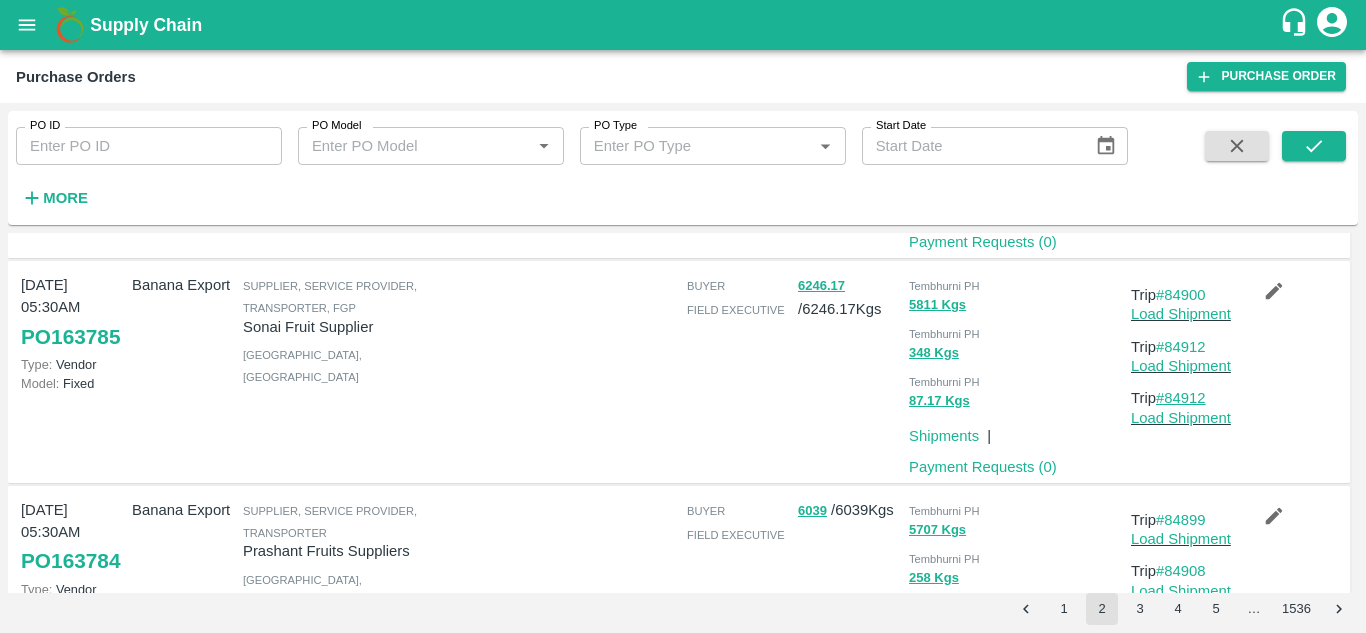 click on "#84912" at bounding box center (1181, 398) 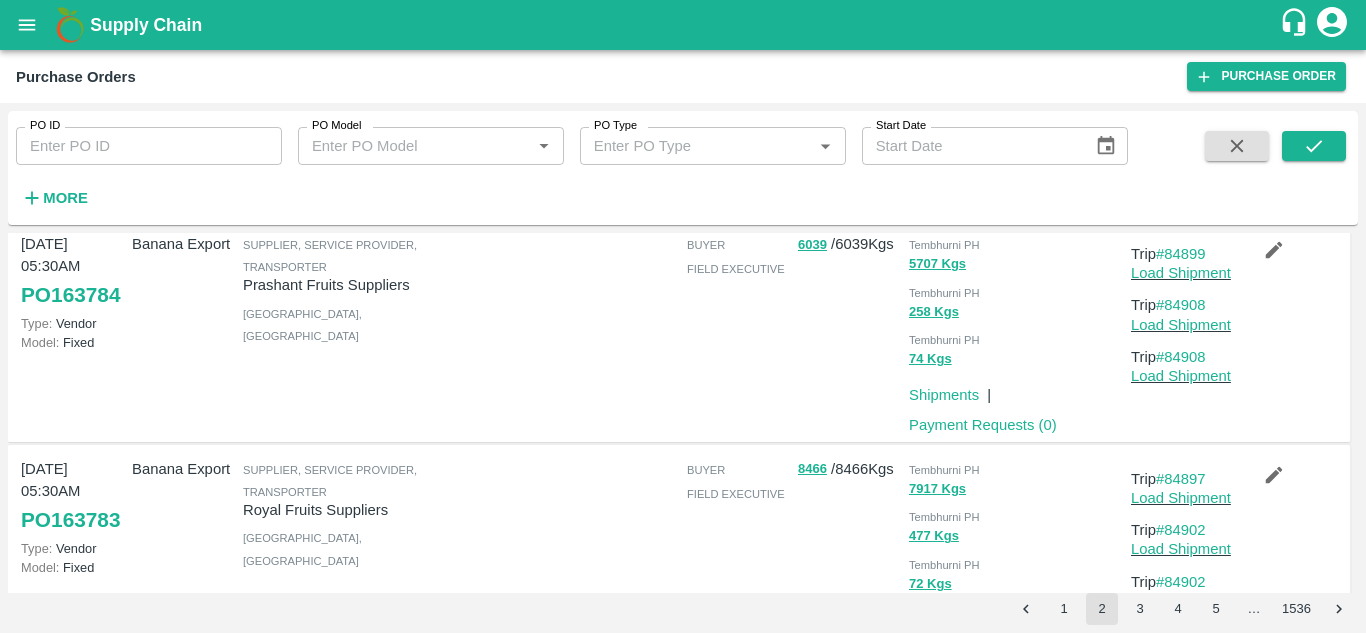 scroll, scrollTop: 1091, scrollLeft: 0, axis: vertical 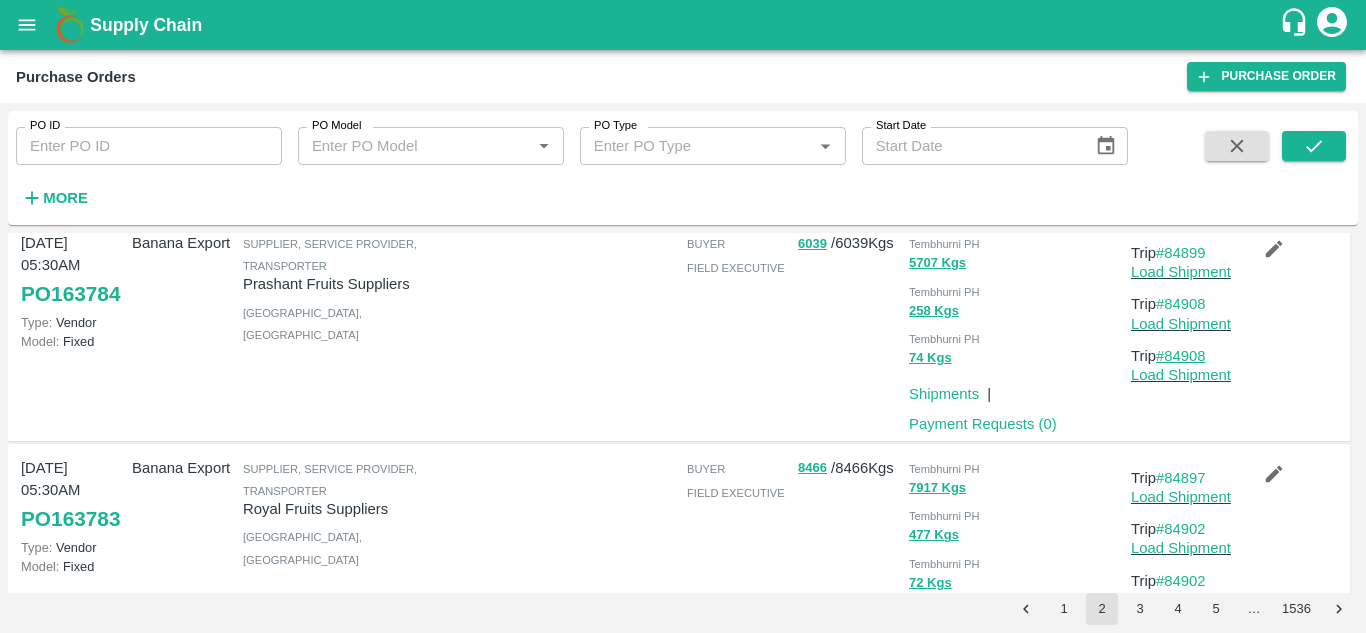 click on "#84908" at bounding box center [1181, 356] 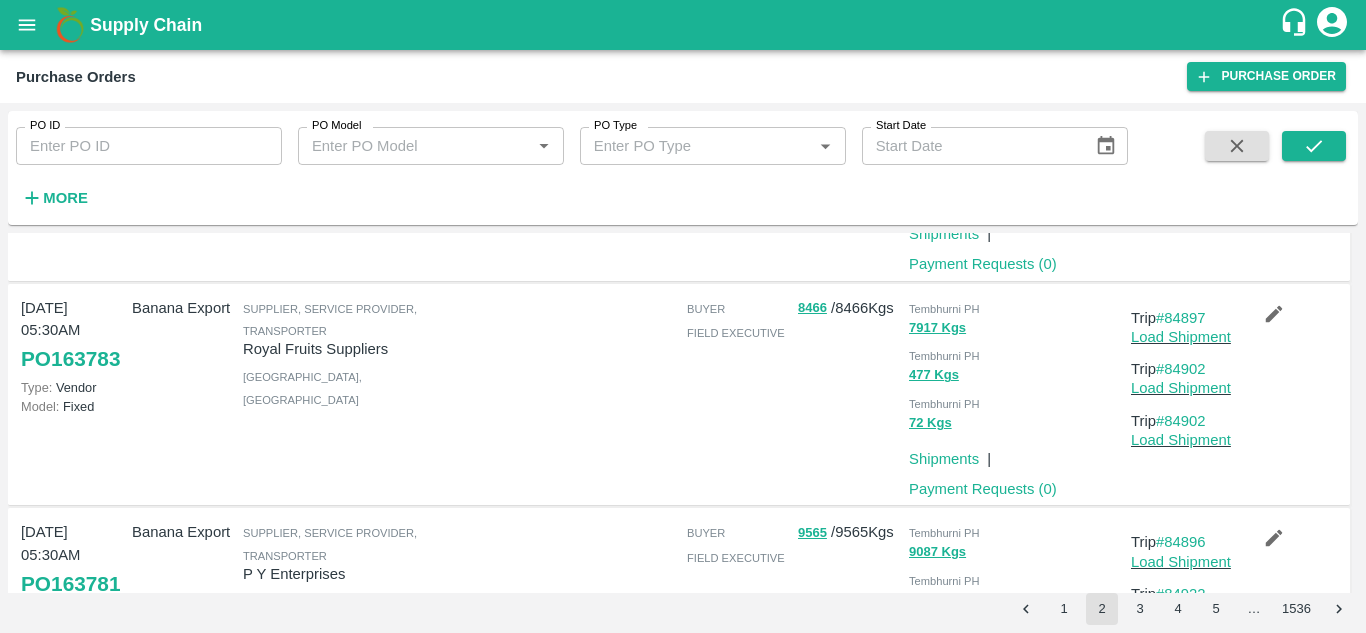 scroll, scrollTop: 1286, scrollLeft: 0, axis: vertical 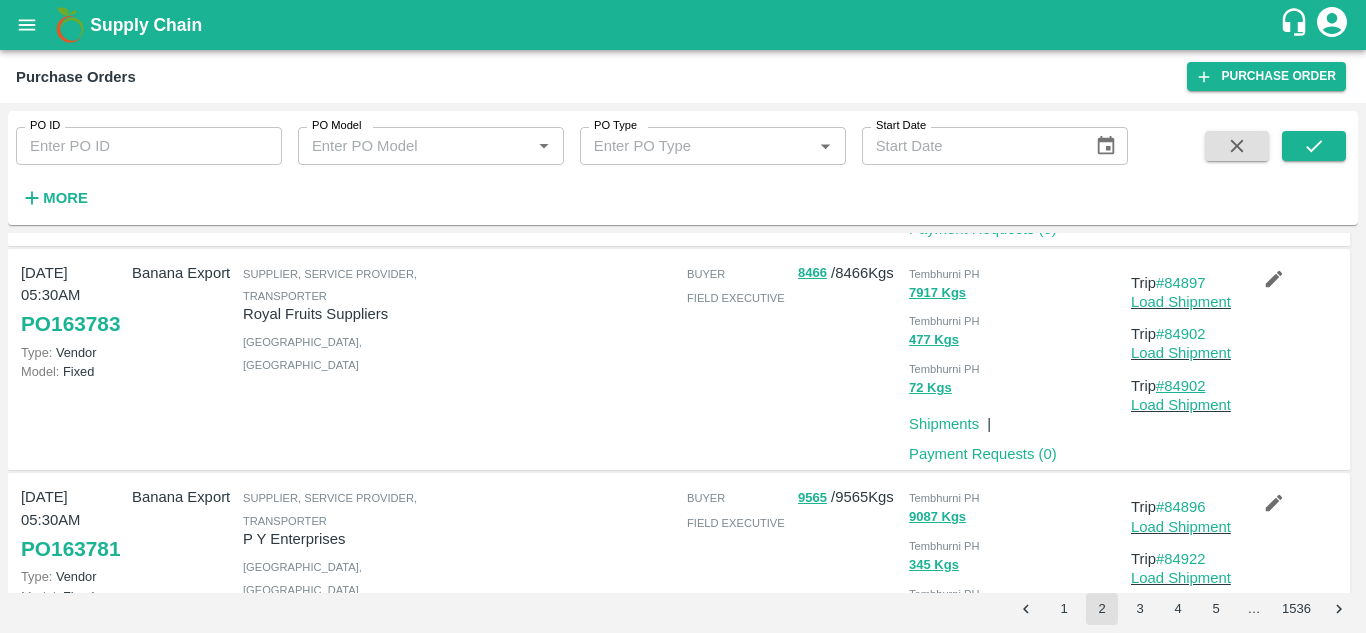 click on "#84902" at bounding box center (1181, 386) 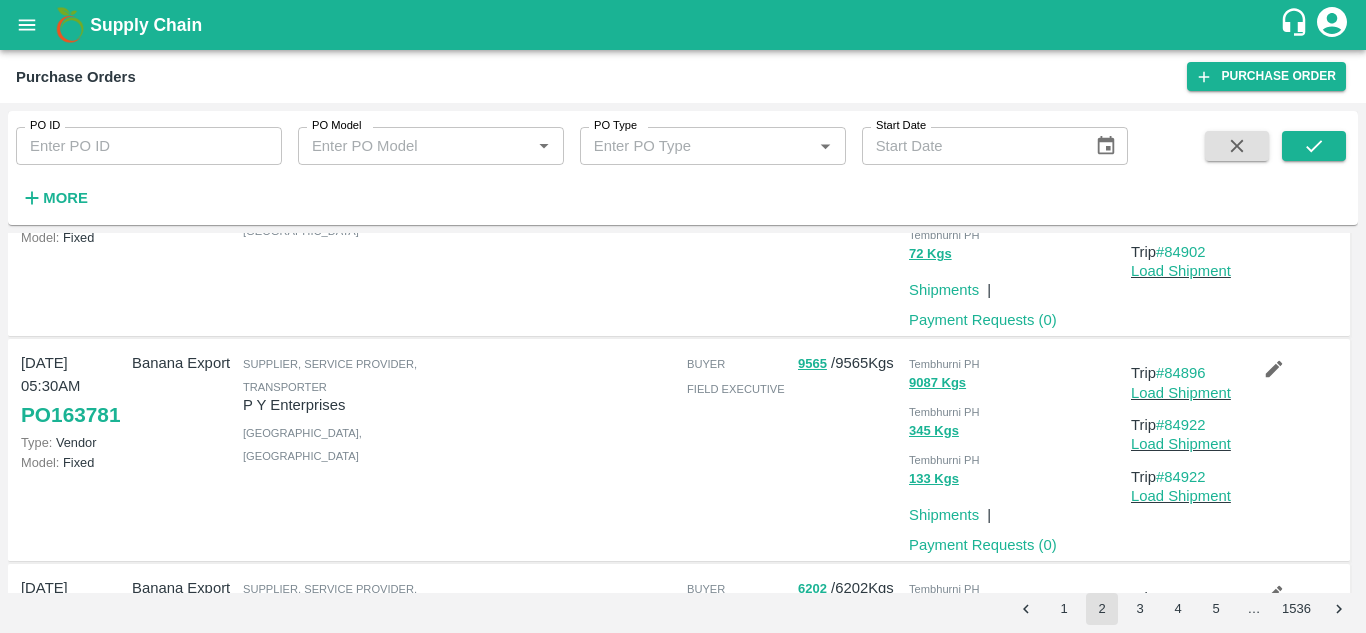 scroll, scrollTop: 1428, scrollLeft: 0, axis: vertical 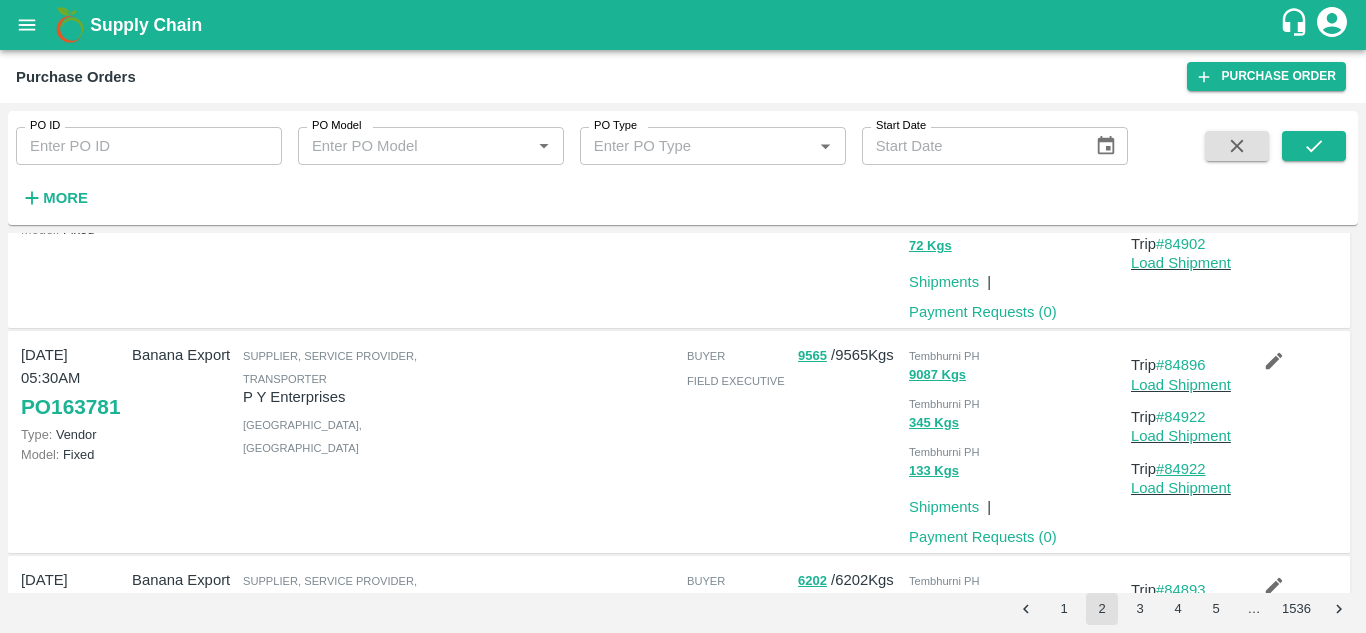 click on "#84922" at bounding box center (1181, 469) 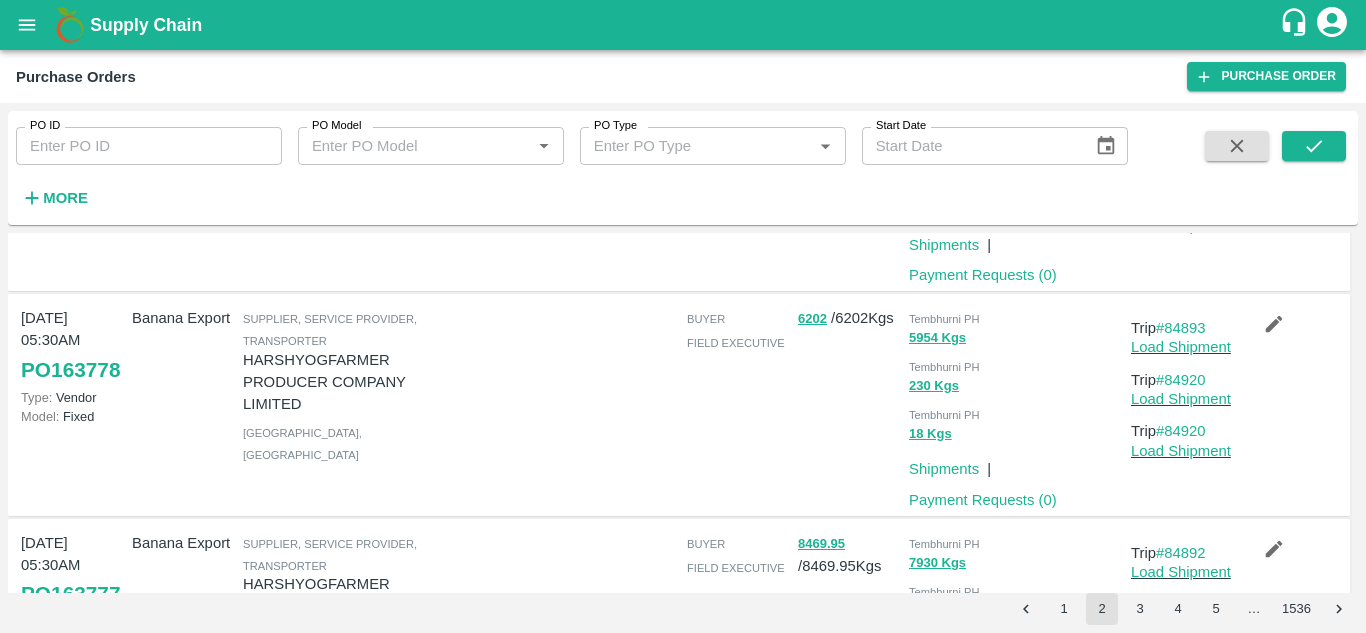scroll, scrollTop: 1696, scrollLeft: 0, axis: vertical 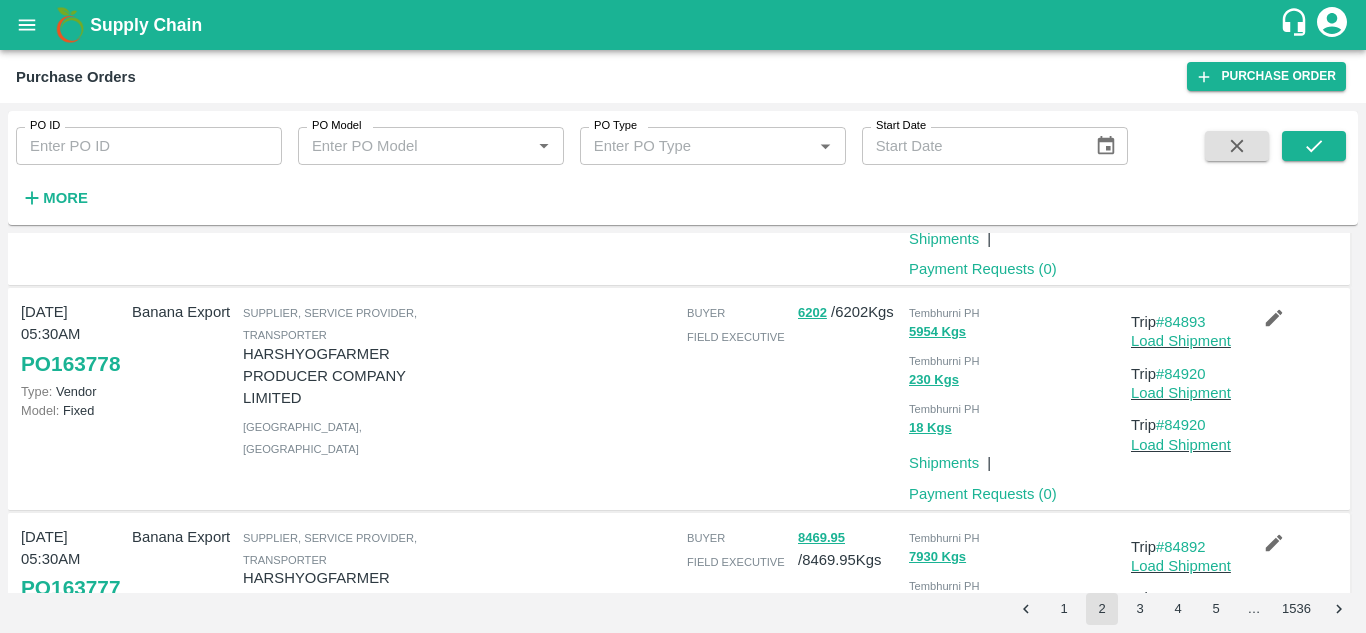 click on "Trip  #84920" at bounding box center [1182, 425] 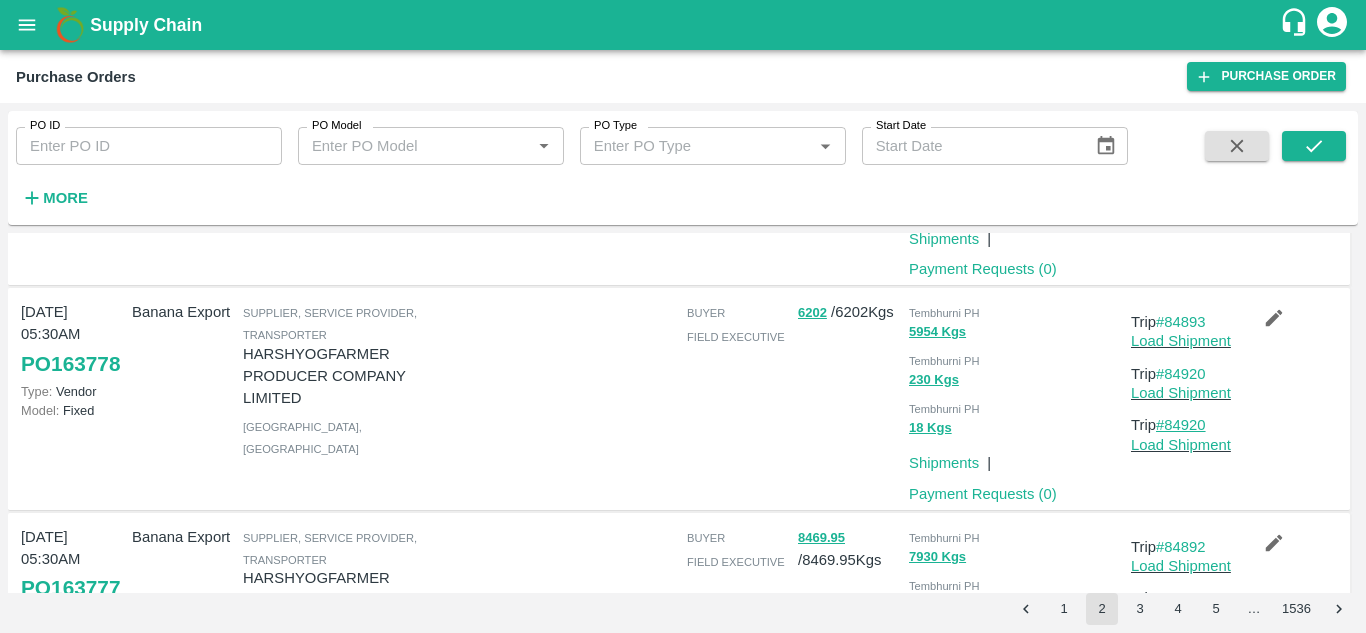 click on "#84920" at bounding box center [1181, 425] 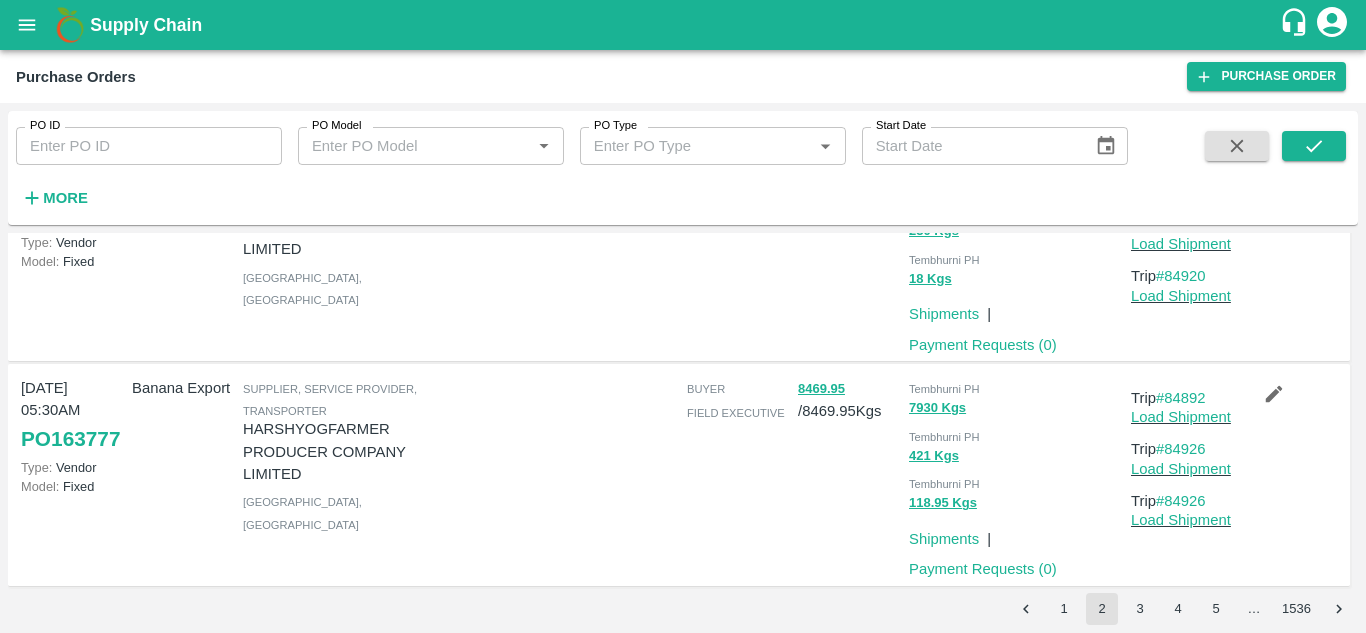 scroll, scrollTop: 1895, scrollLeft: 0, axis: vertical 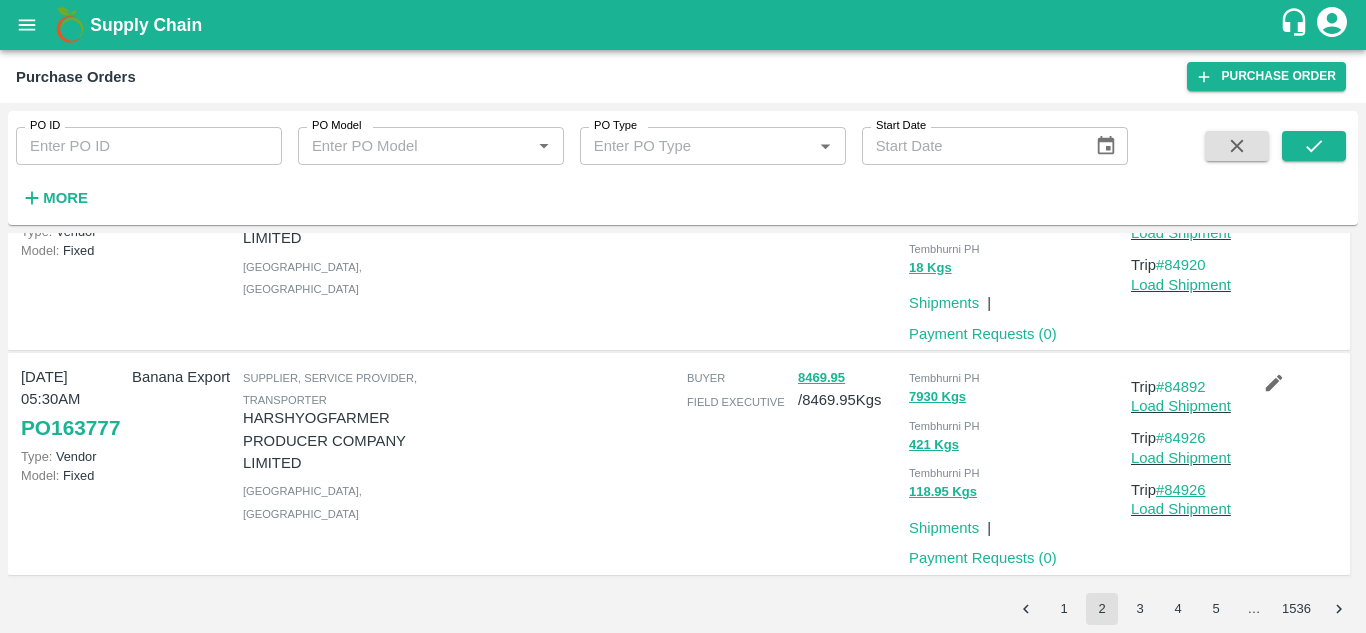 click on "#84926" at bounding box center [1181, 490] 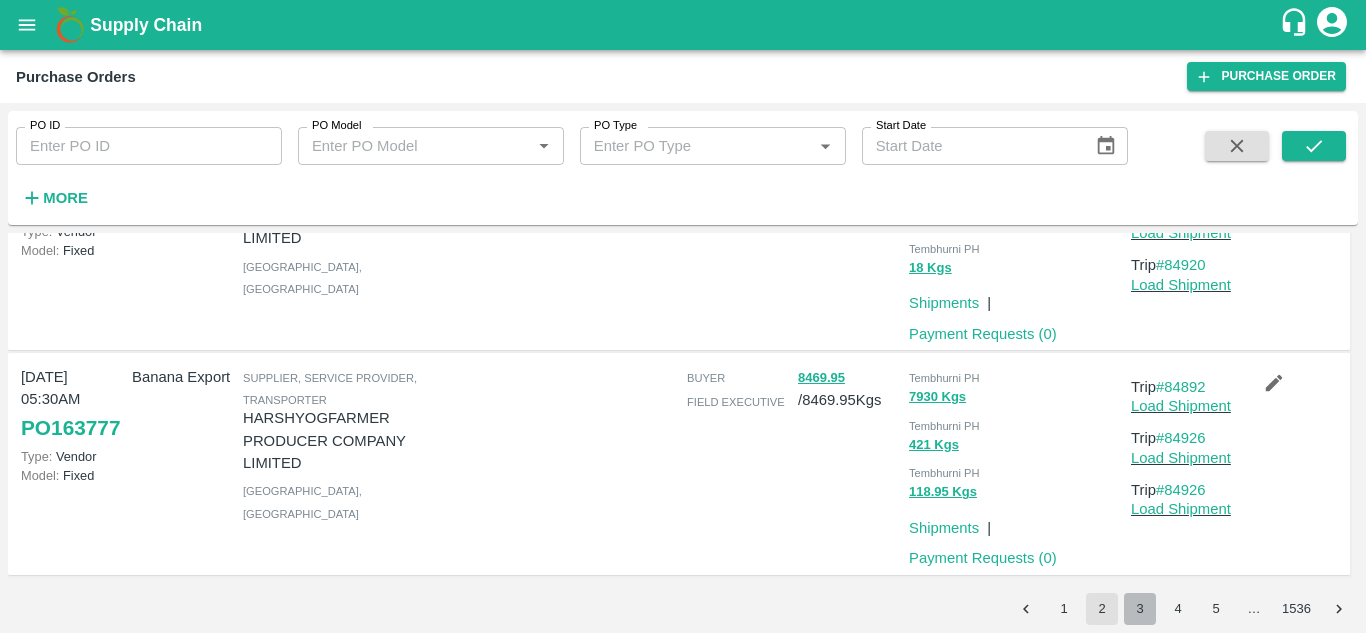 click on "3" at bounding box center [1140, 609] 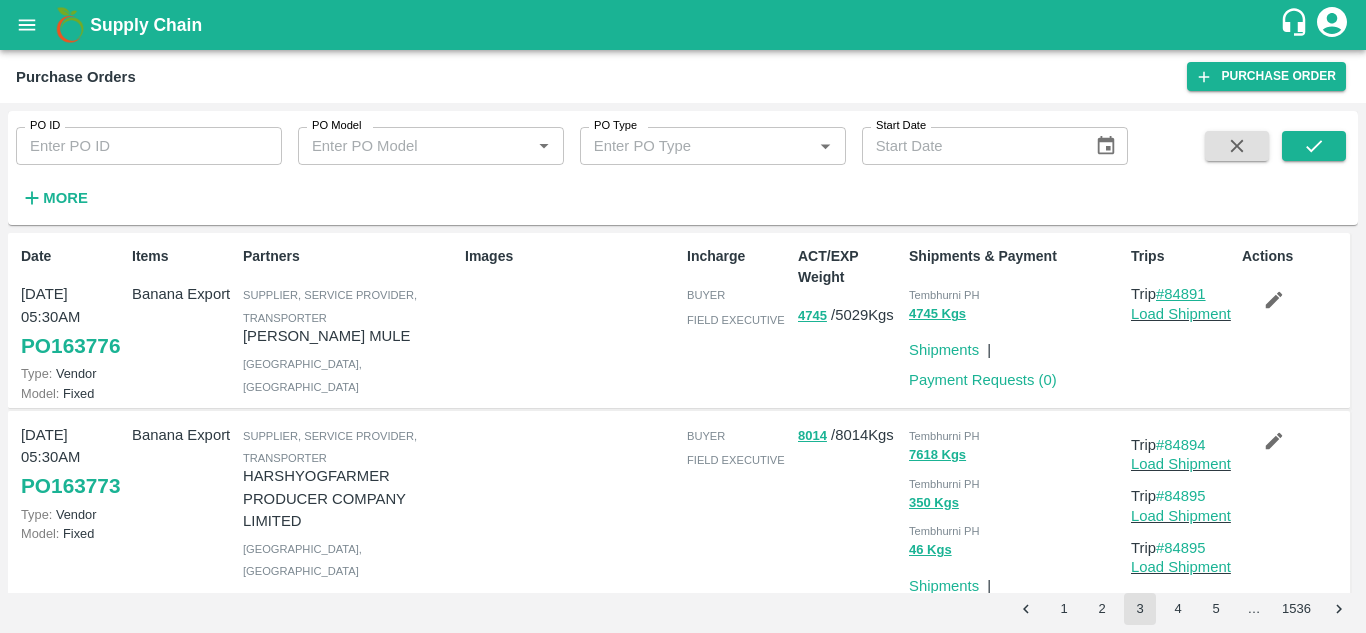click on "#84891" at bounding box center [1181, 294] 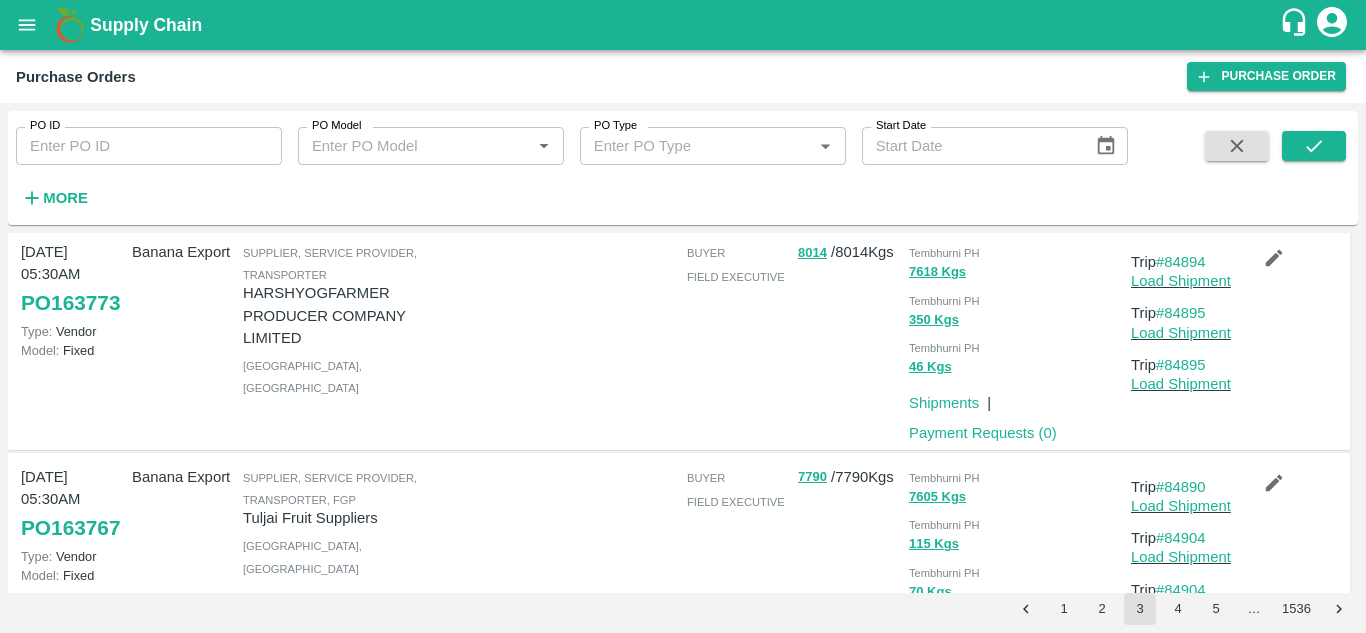 scroll, scrollTop: 184, scrollLeft: 0, axis: vertical 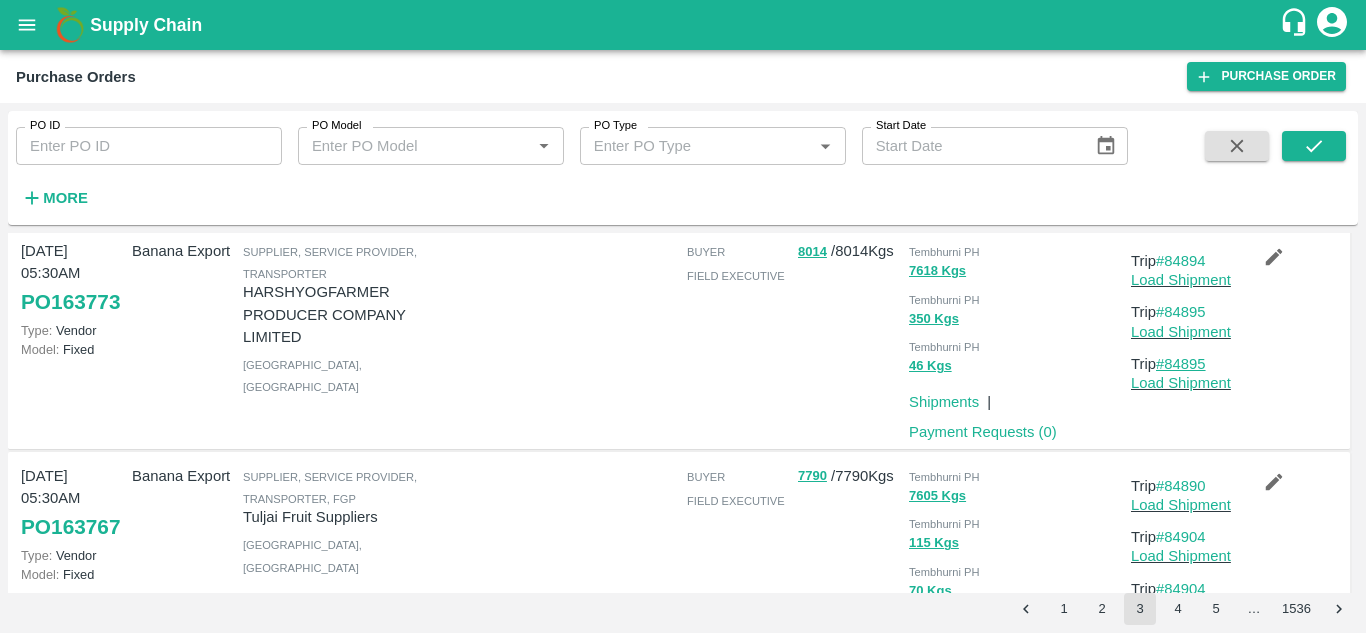 click on "#84895" at bounding box center (1181, 364) 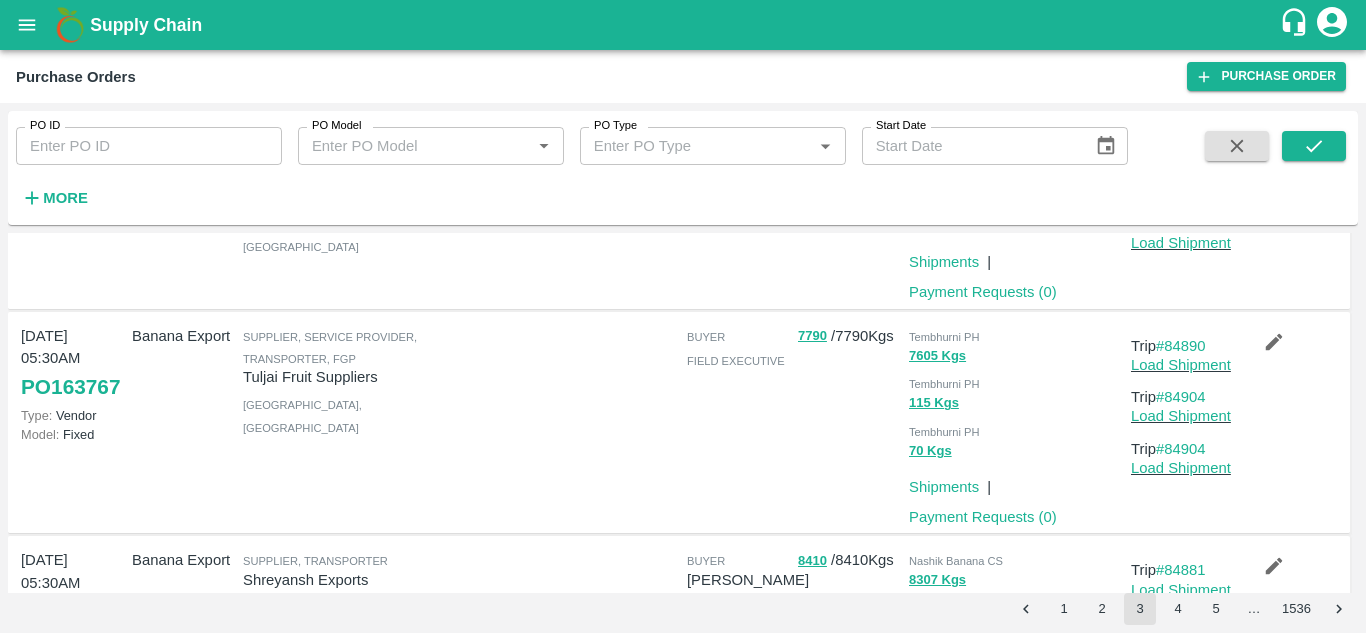 scroll, scrollTop: 325, scrollLeft: 0, axis: vertical 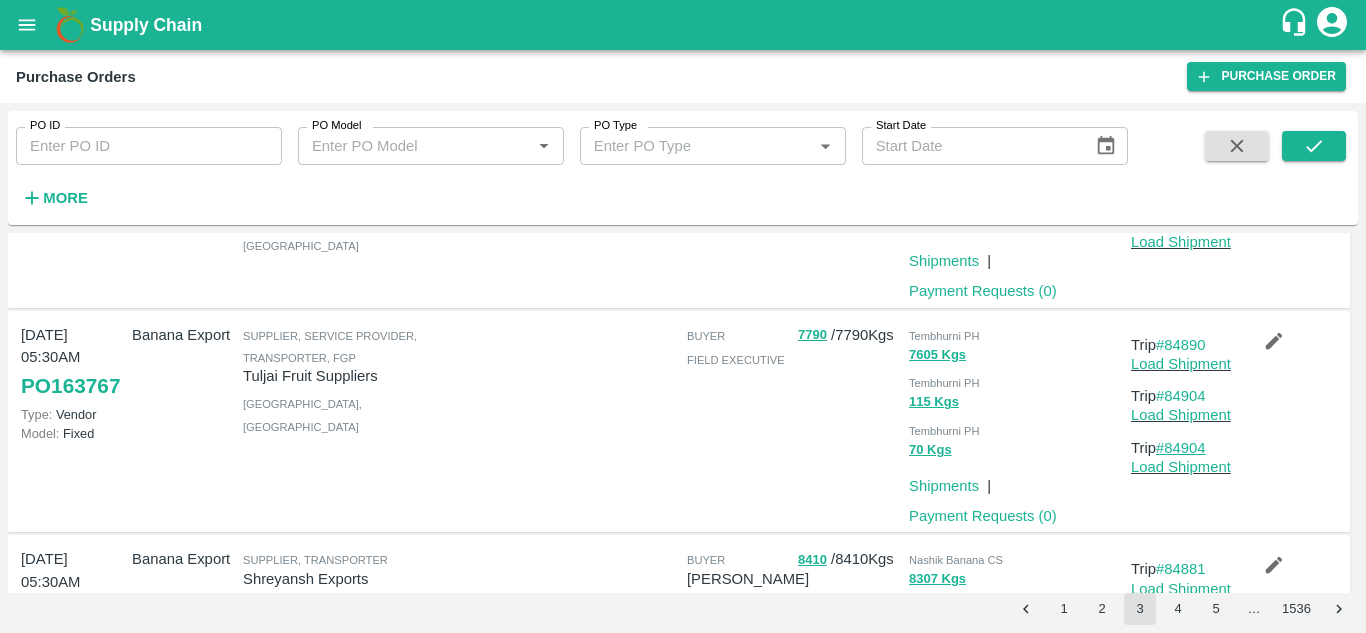 click on "#84904" at bounding box center (1181, 448) 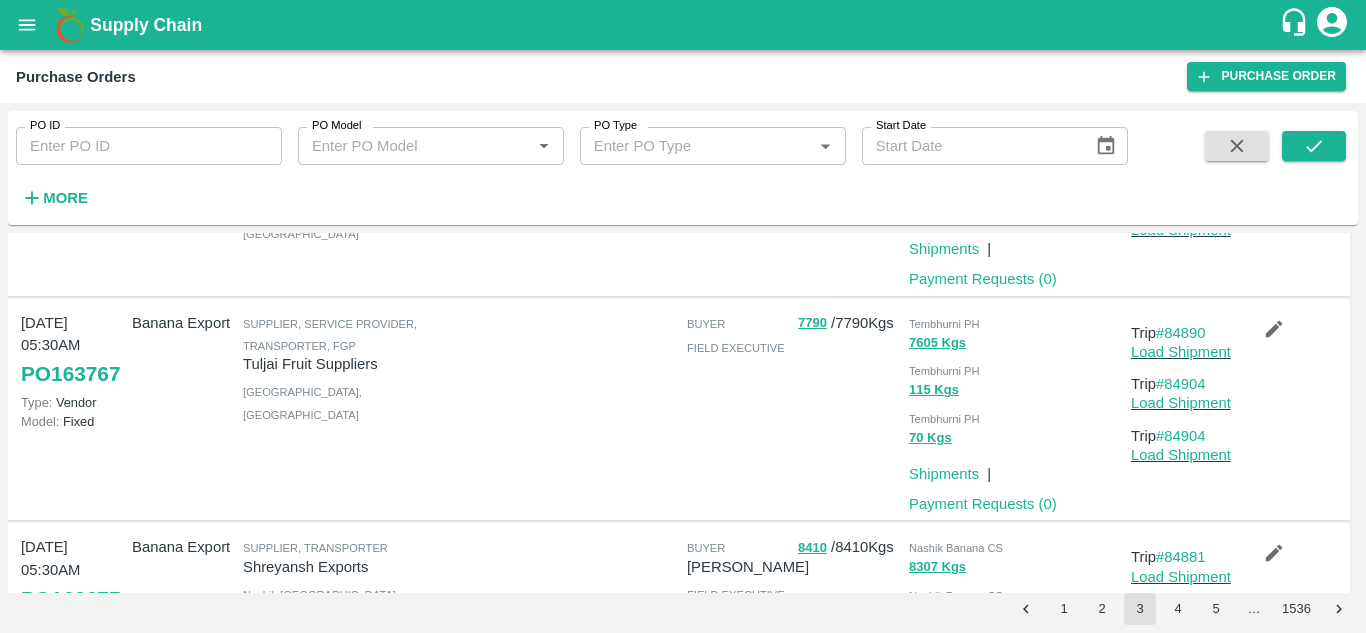 scroll, scrollTop: 336, scrollLeft: 0, axis: vertical 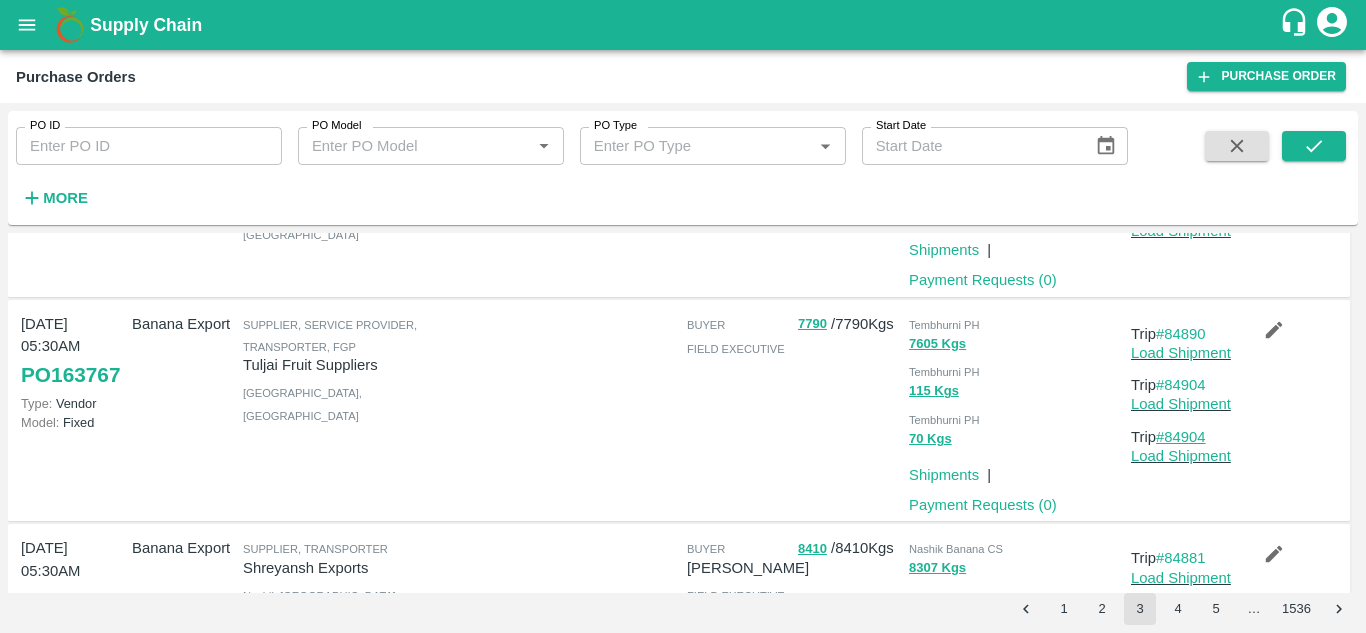 click on "#84904" at bounding box center (1181, 437) 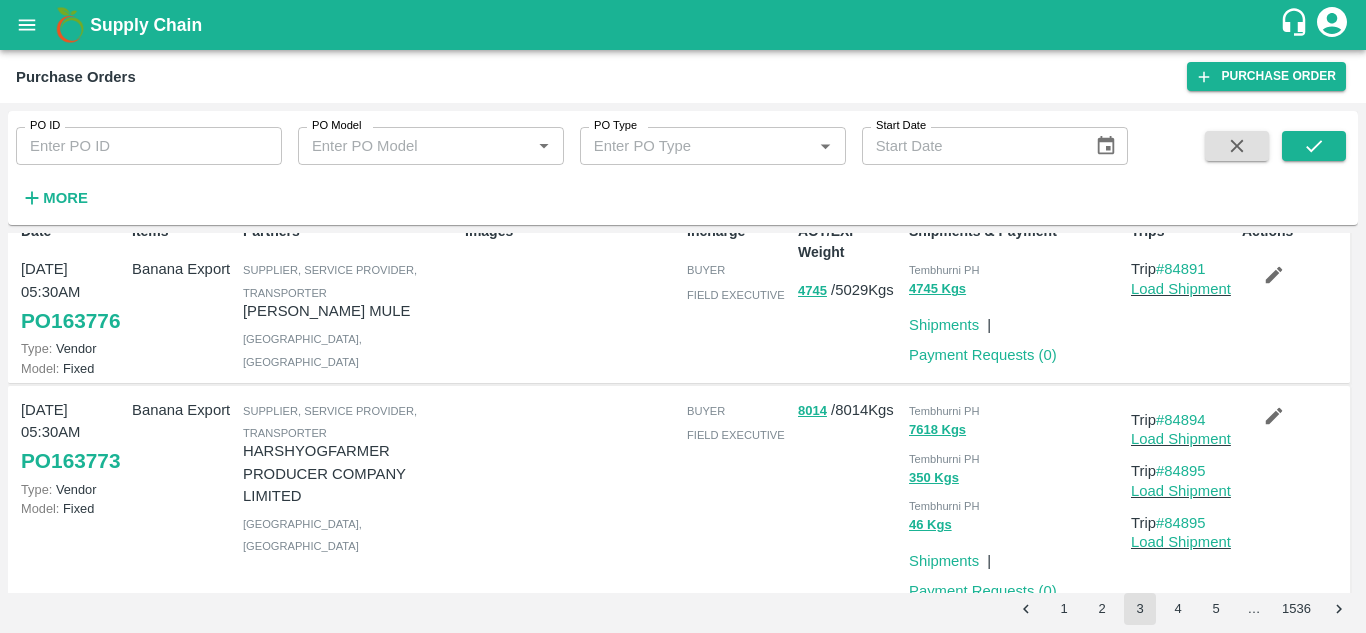 scroll, scrollTop: 0, scrollLeft: 0, axis: both 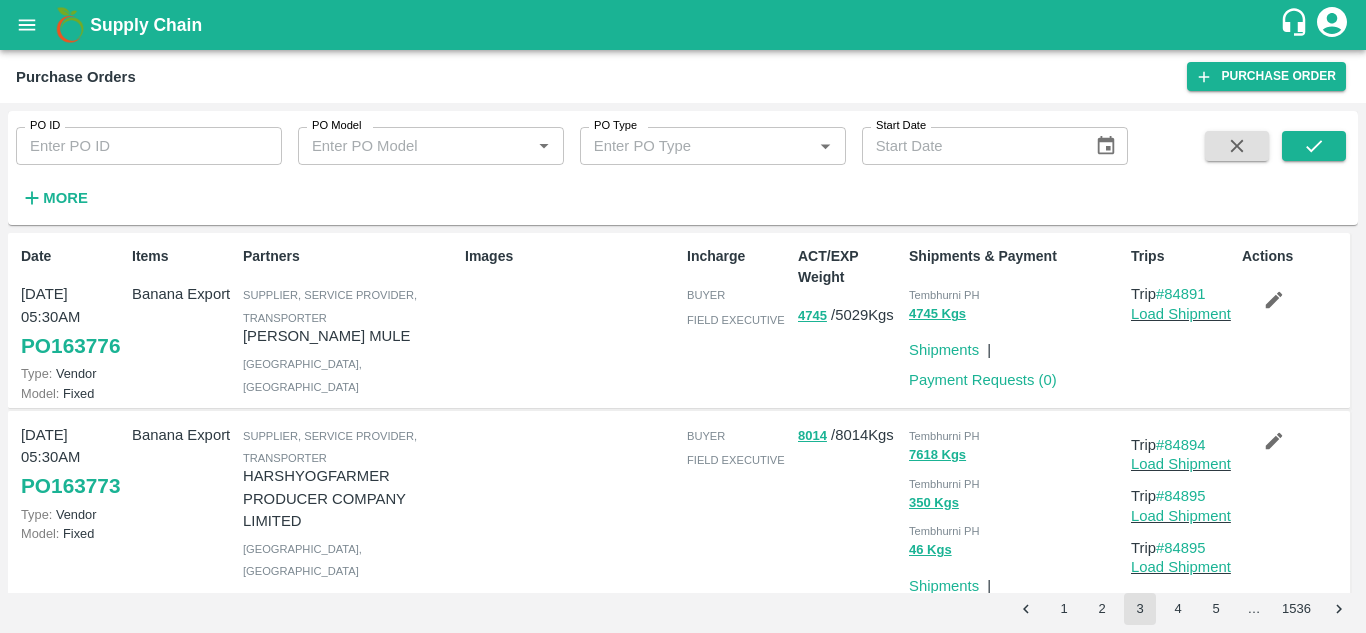 click on "2" at bounding box center [1102, 609] 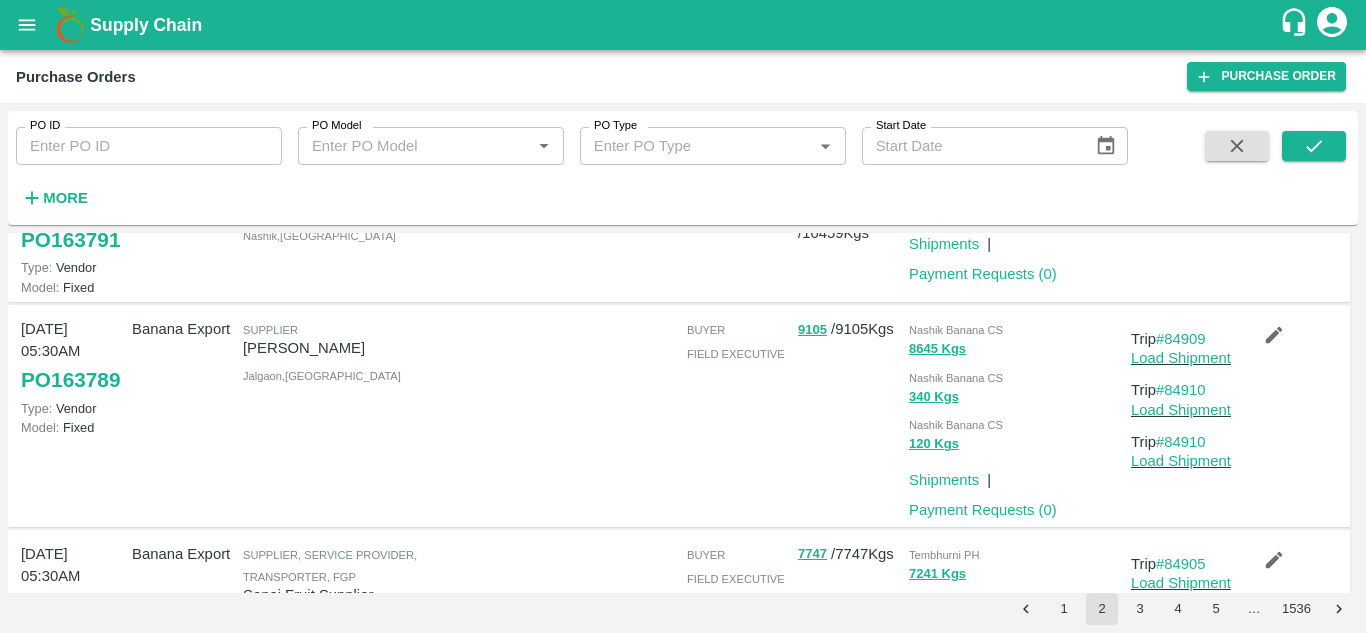 scroll, scrollTop: 0, scrollLeft: 0, axis: both 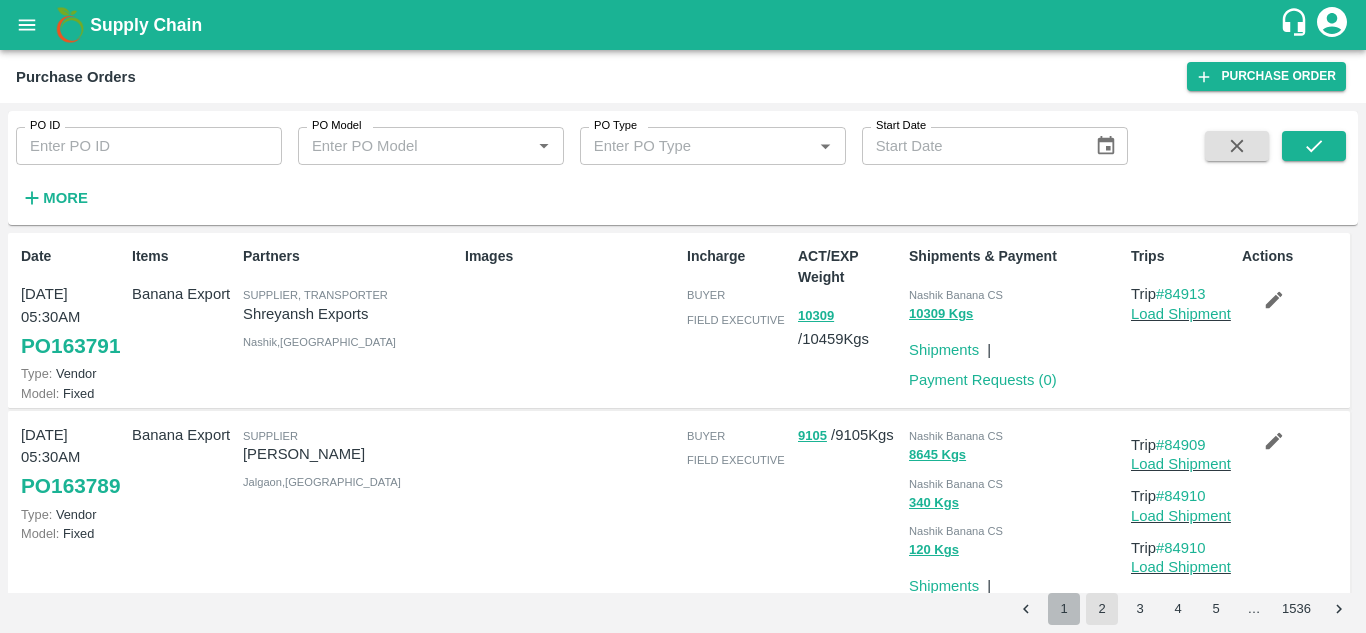 click on "1" at bounding box center [1064, 609] 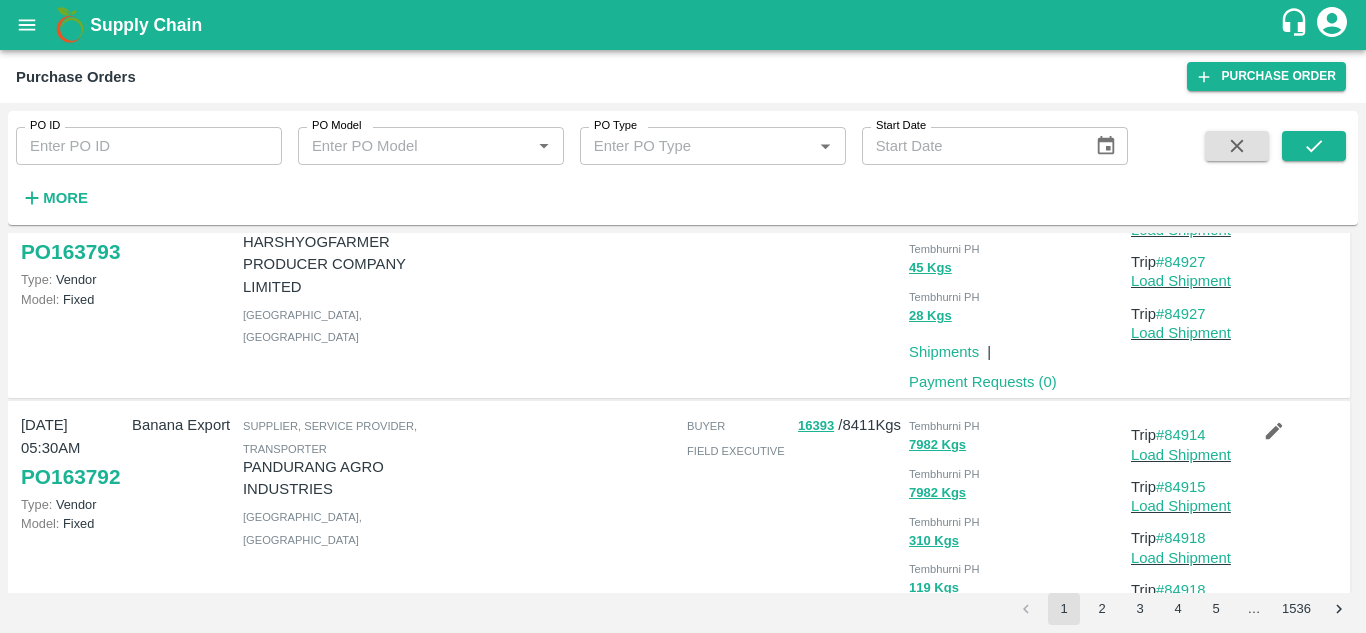 scroll, scrollTop: 1946, scrollLeft: 0, axis: vertical 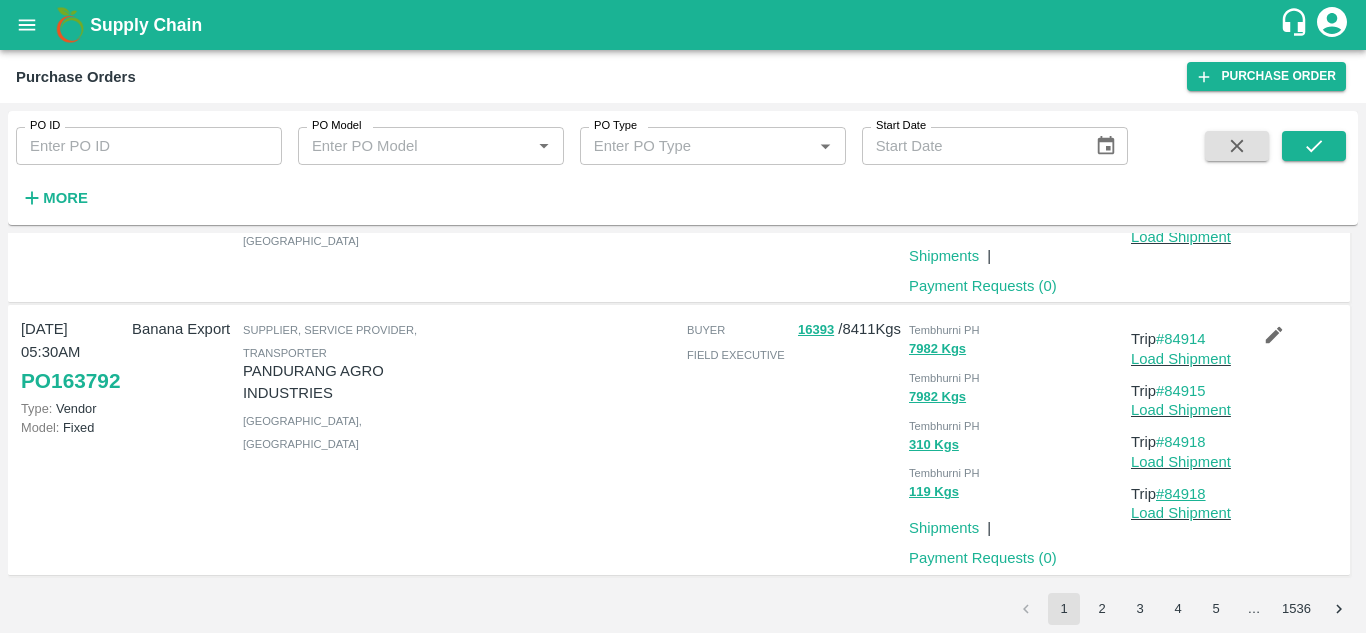 click on "#84918" at bounding box center (1181, 494) 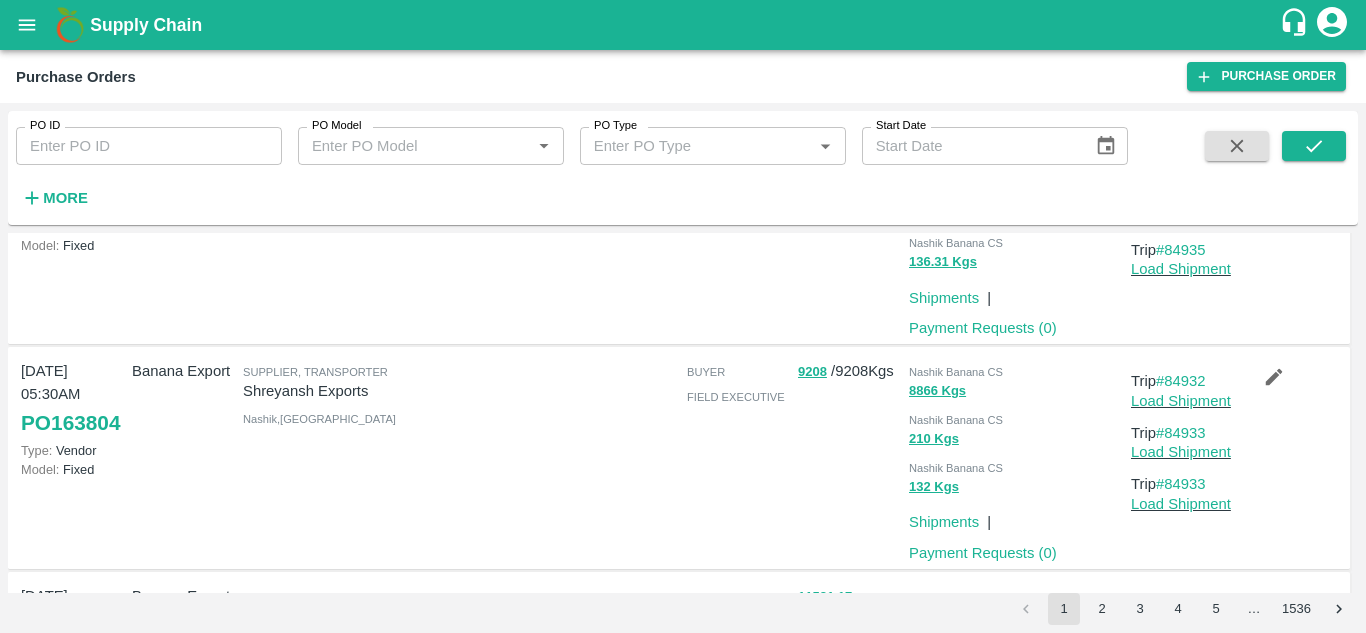 scroll, scrollTop: 0, scrollLeft: 0, axis: both 